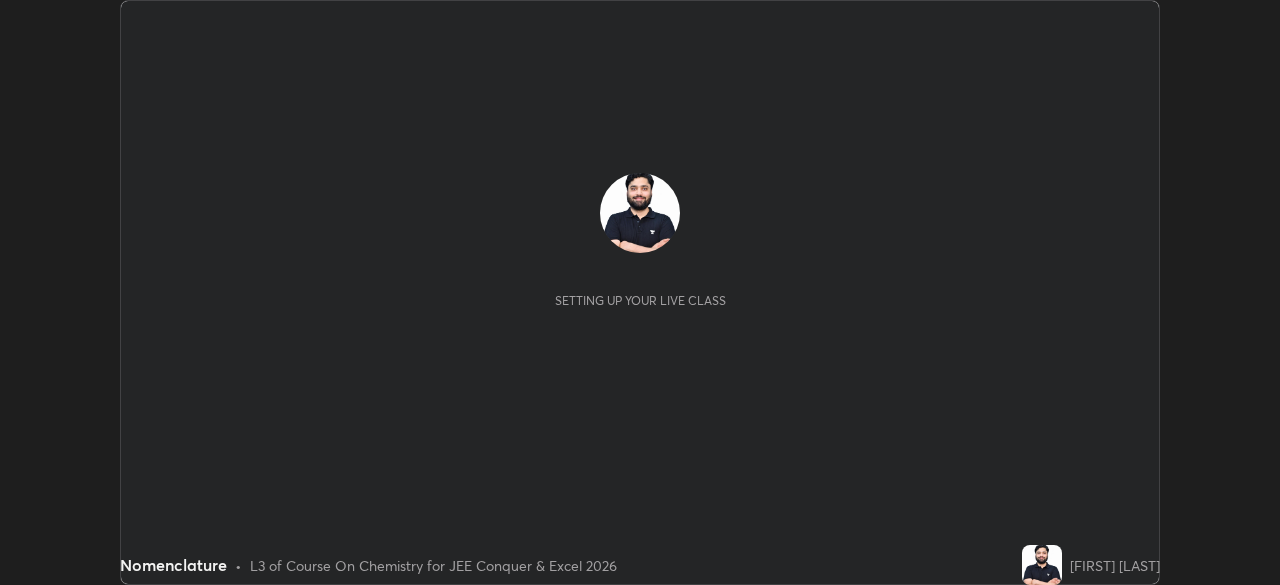 scroll, scrollTop: 0, scrollLeft: 0, axis: both 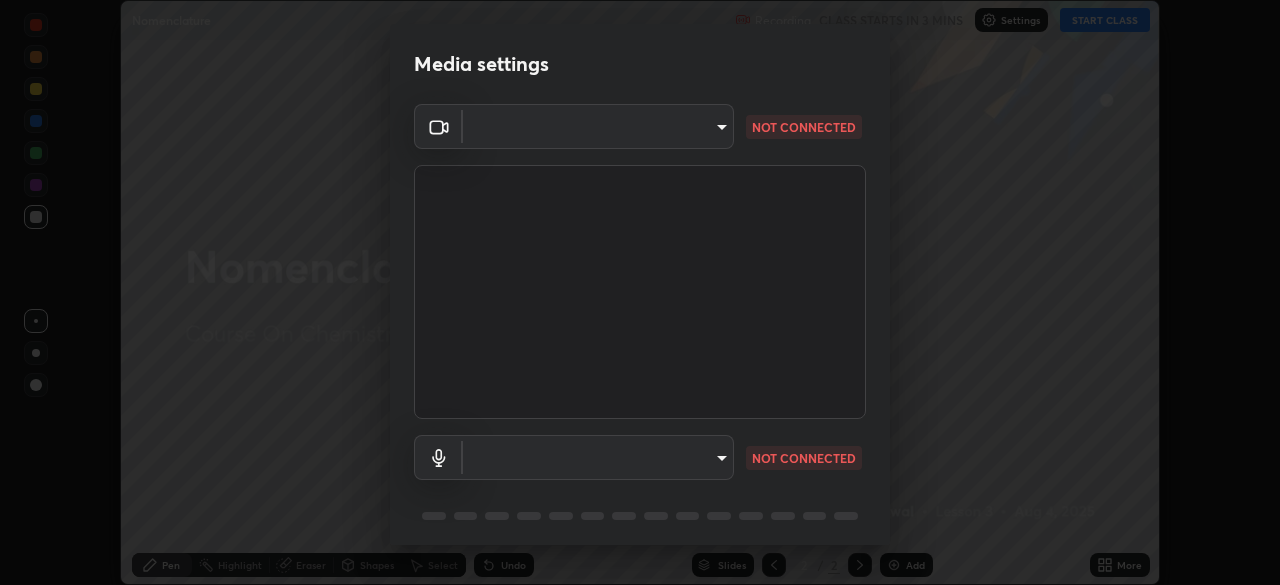 type on "9b3858e0c9b7c90b4e807169e1ca04b45ef6a3ae93893a7fb9d5807e87947610" 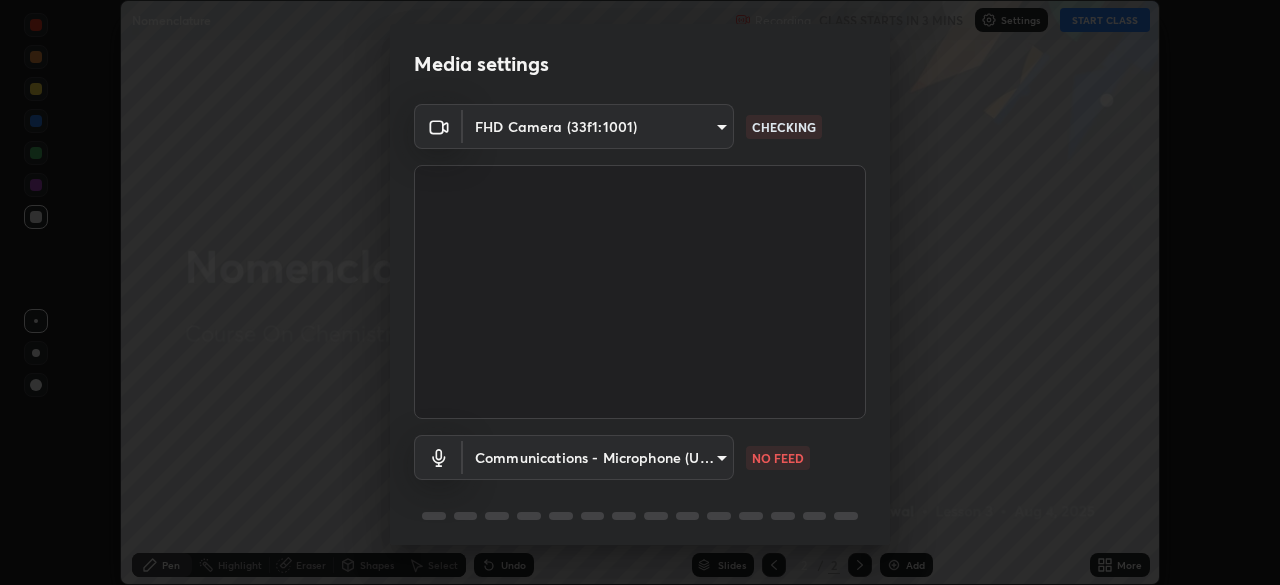 click on "Erase all Nomenclature Recording CLASS STARTS IN 3 MINS Settings START CLASS Setting up your live class Nomenclature • L3 of Course On Chemistry for JEE Conquer & Excel 2026 [FIRST] [LAST] Pen Highlight Eraser Shapes Select Undo Slides 2 / 2 Add More No doubts shared Encourage your learners to ask a doubt for better clarity Report an issue Reason for reporting Buffering Chat not working Audio - Video sync issue Educator video quality low ​ Attach an image Report Media settings FHD Camera (33f1:1001) CHECKING Communications - Microphone (USB Audio Device) communications NO FEED 1 / 5 Next" at bounding box center [640, 292] 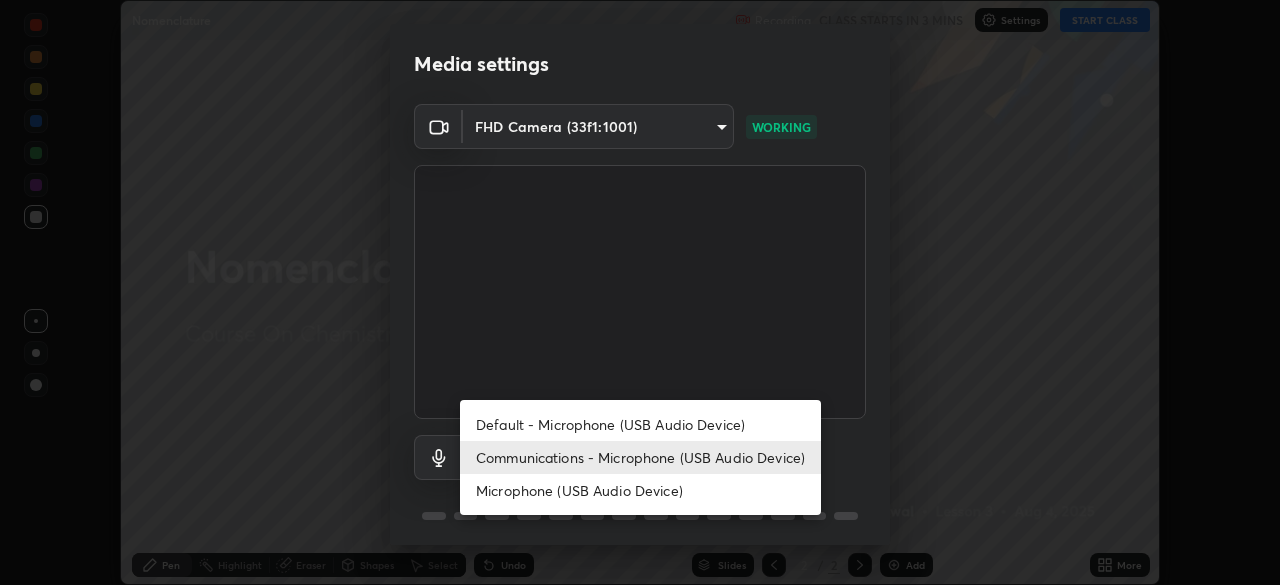 click on "Microphone (USB Audio Device)" at bounding box center [640, 490] 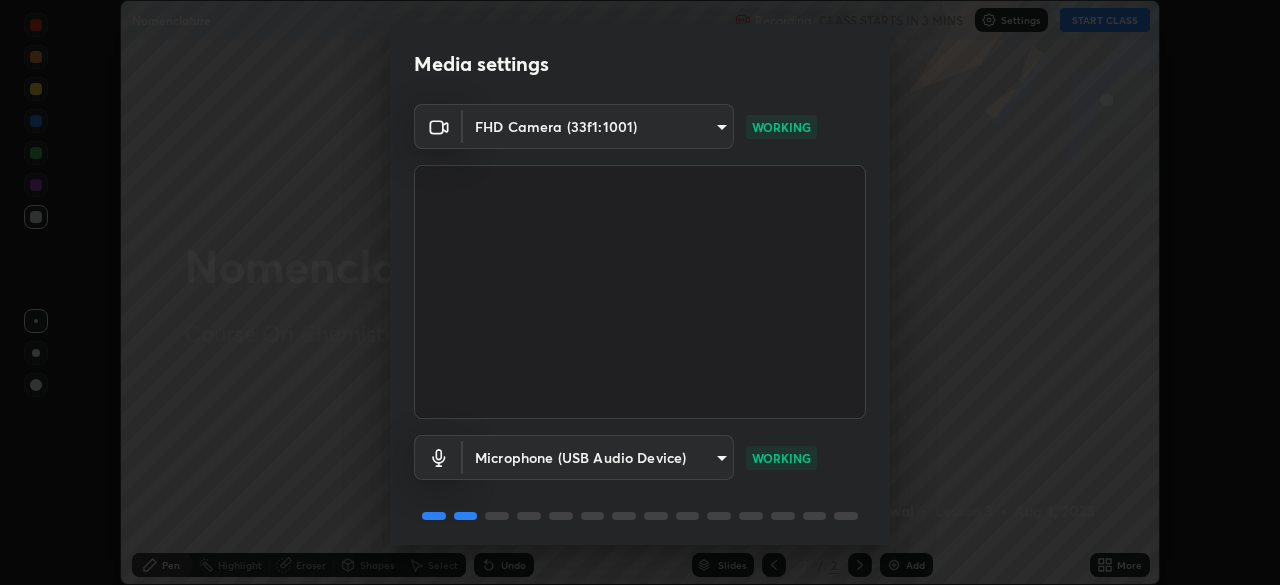 scroll, scrollTop: 71, scrollLeft: 0, axis: vertical 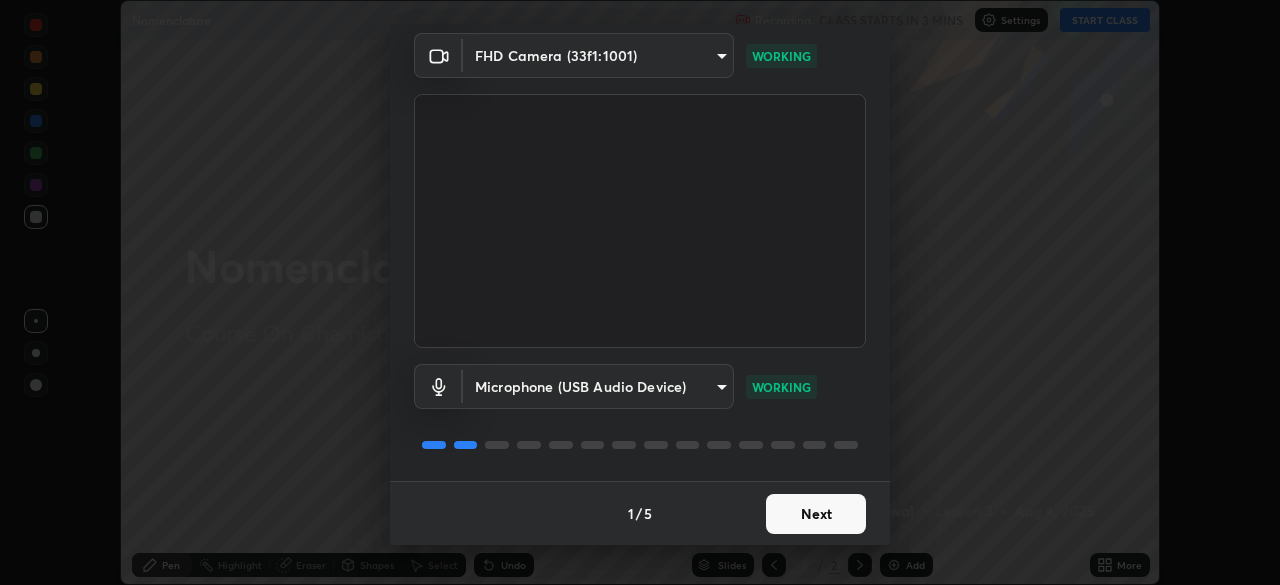 click on "Next" at bounding box center (816, 514) 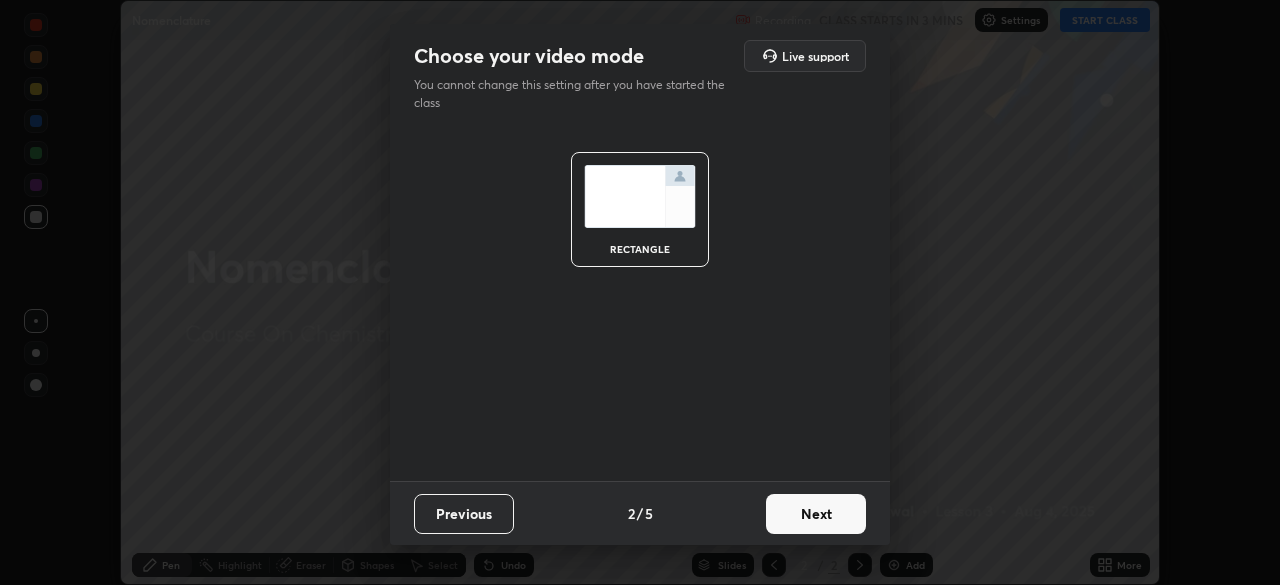 click on "Next" at bounding box center (816, 514) 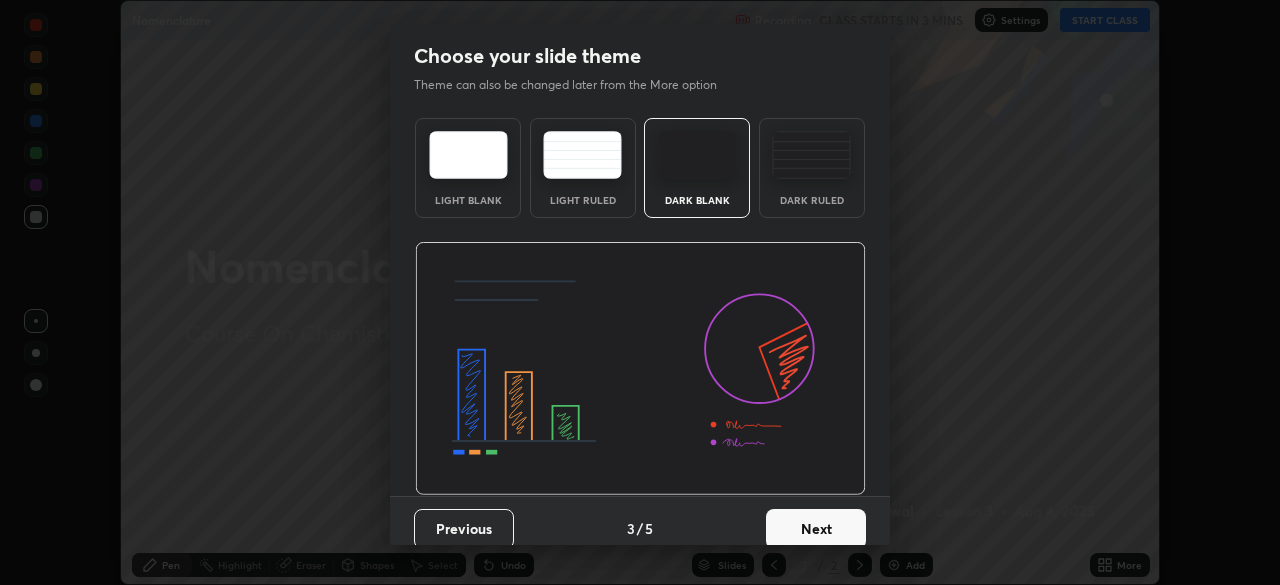 click on "Next" at bounding box center (816, 529) 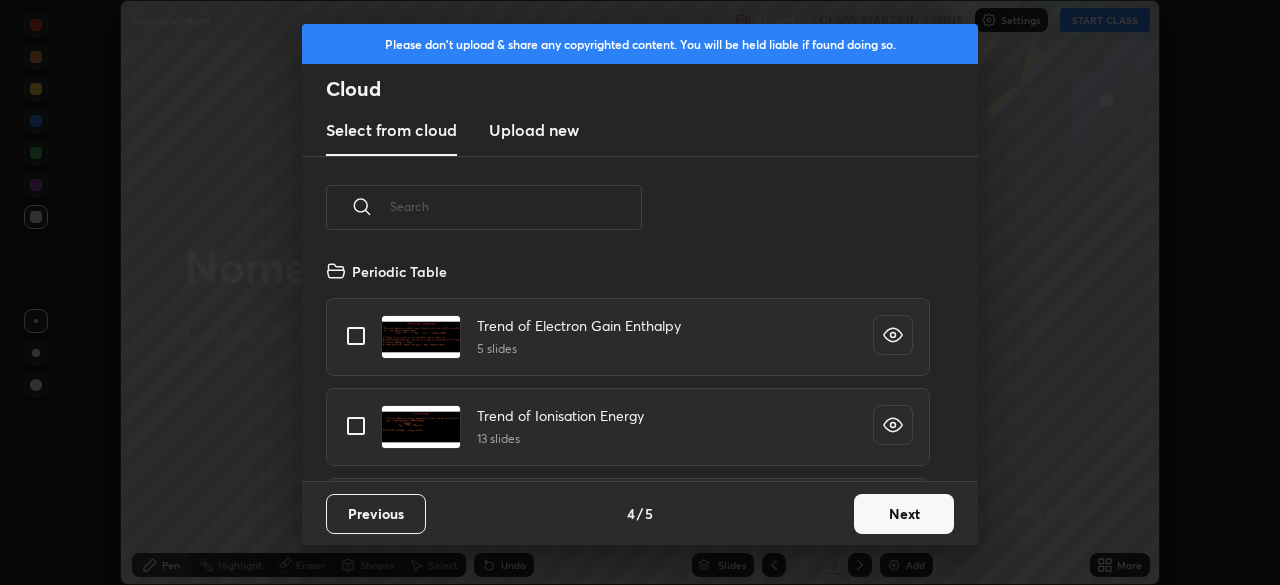 scroll, scrollTop: 7, scrollLeft: 11, axis: both 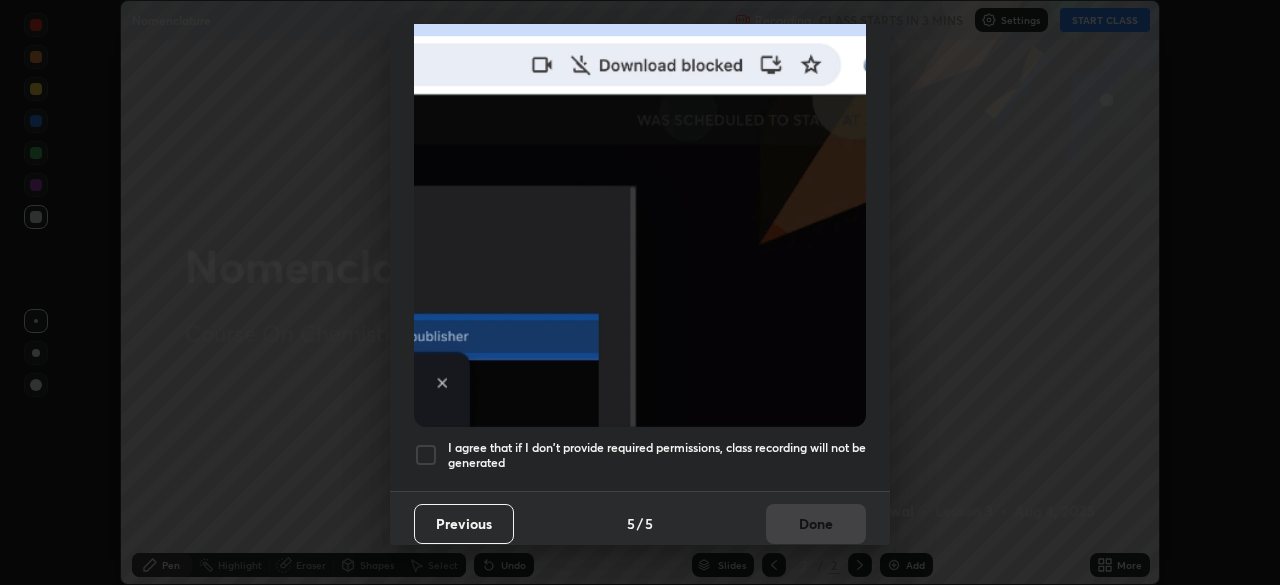 click on "I agree that if I don't provide required permissions, class recording will not be generated" at bounding box center (657, 455) 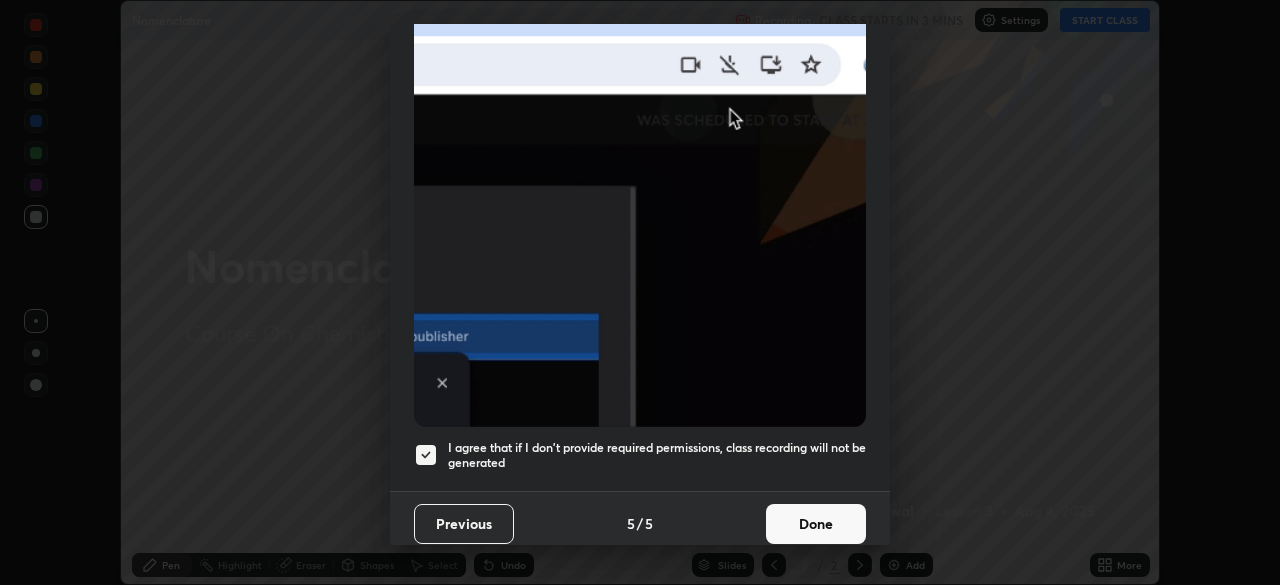 click on "Done" at bounding box center [816, 524] 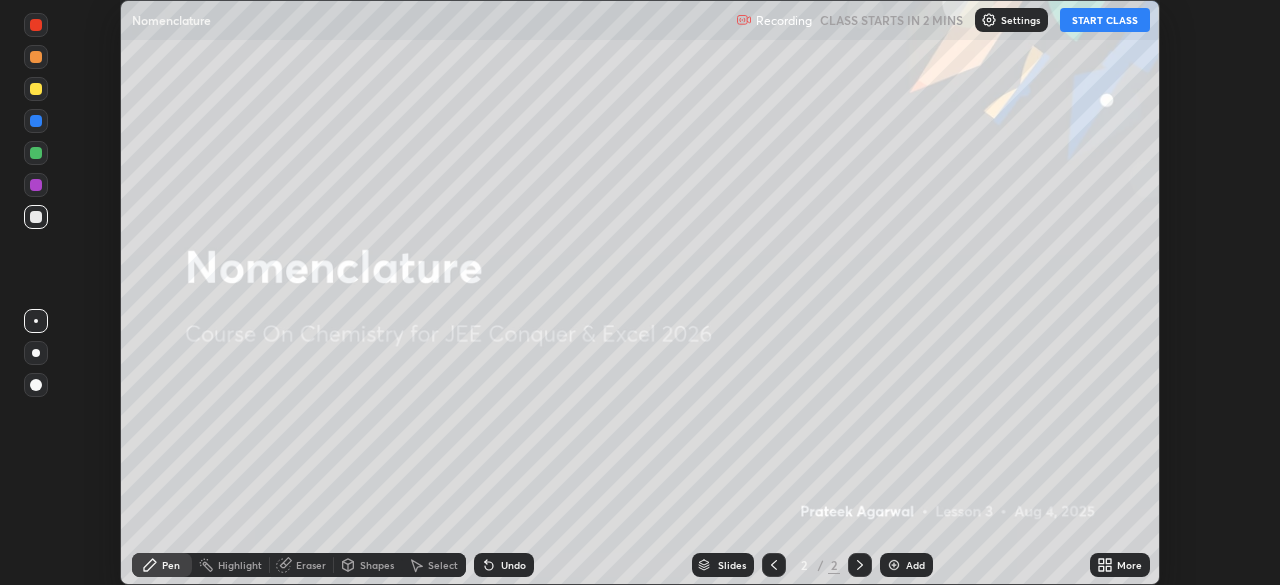 click on "START CLASS" at bounding box center [1105, 20] 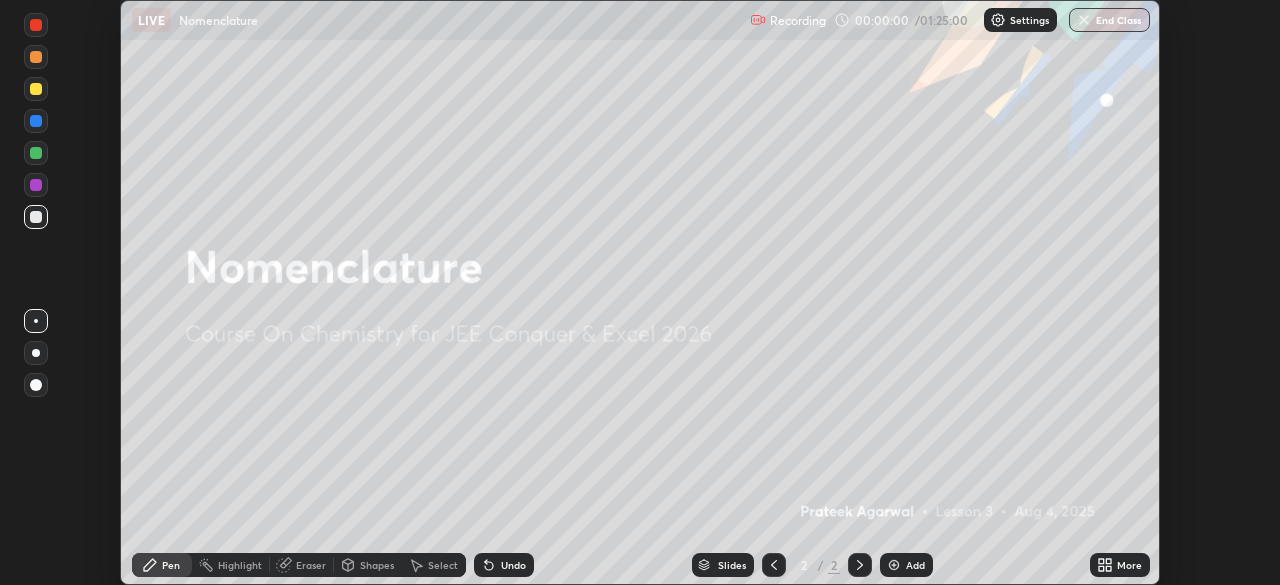 click 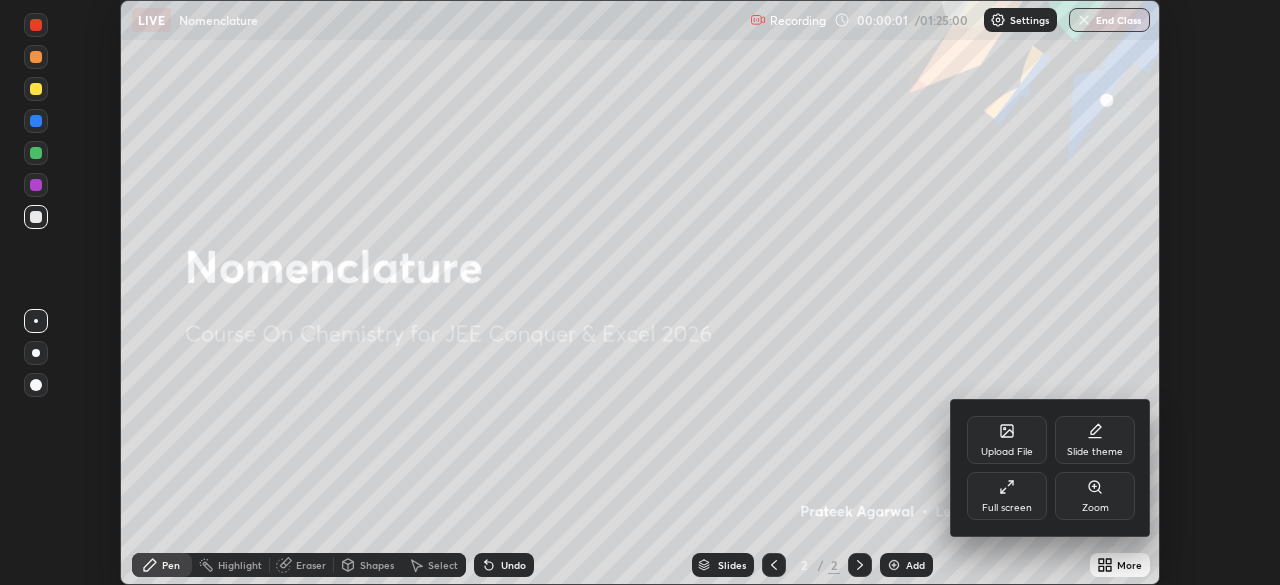 click on "Full screen" at bounding box center (1007, 496) 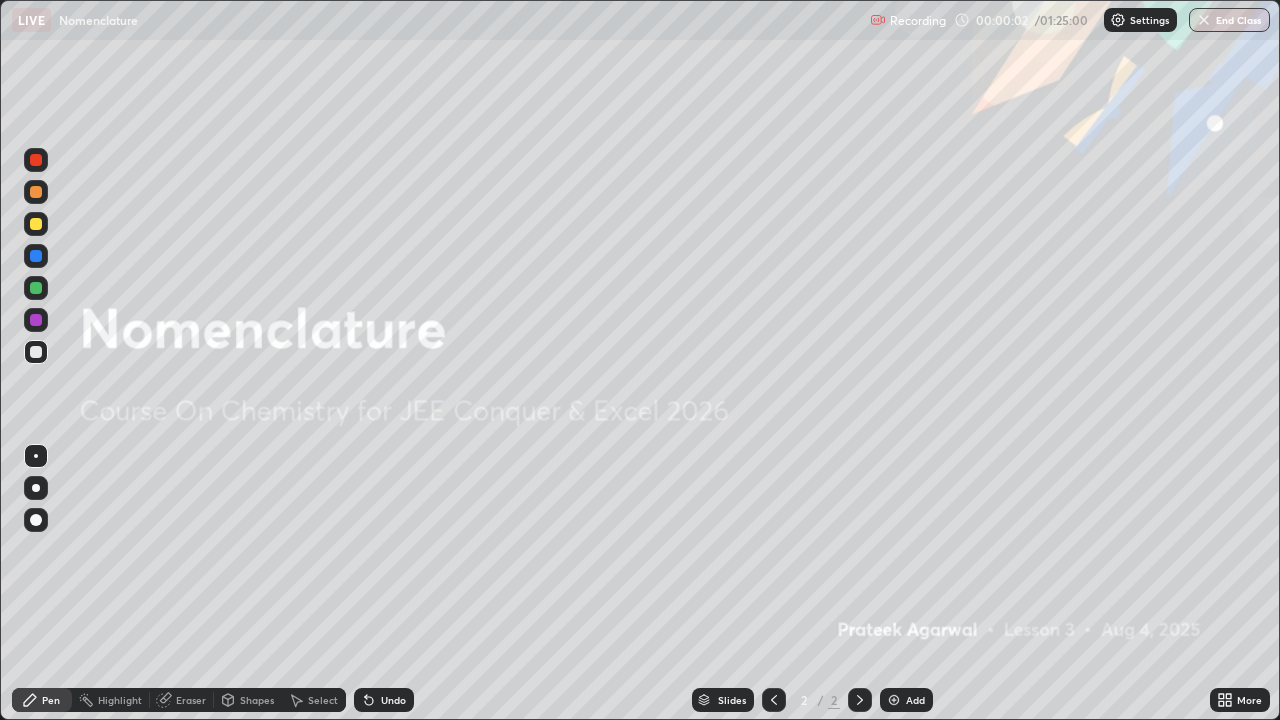 scroll, scrollTop: 99280, scrollLeft: 98720, axis: both 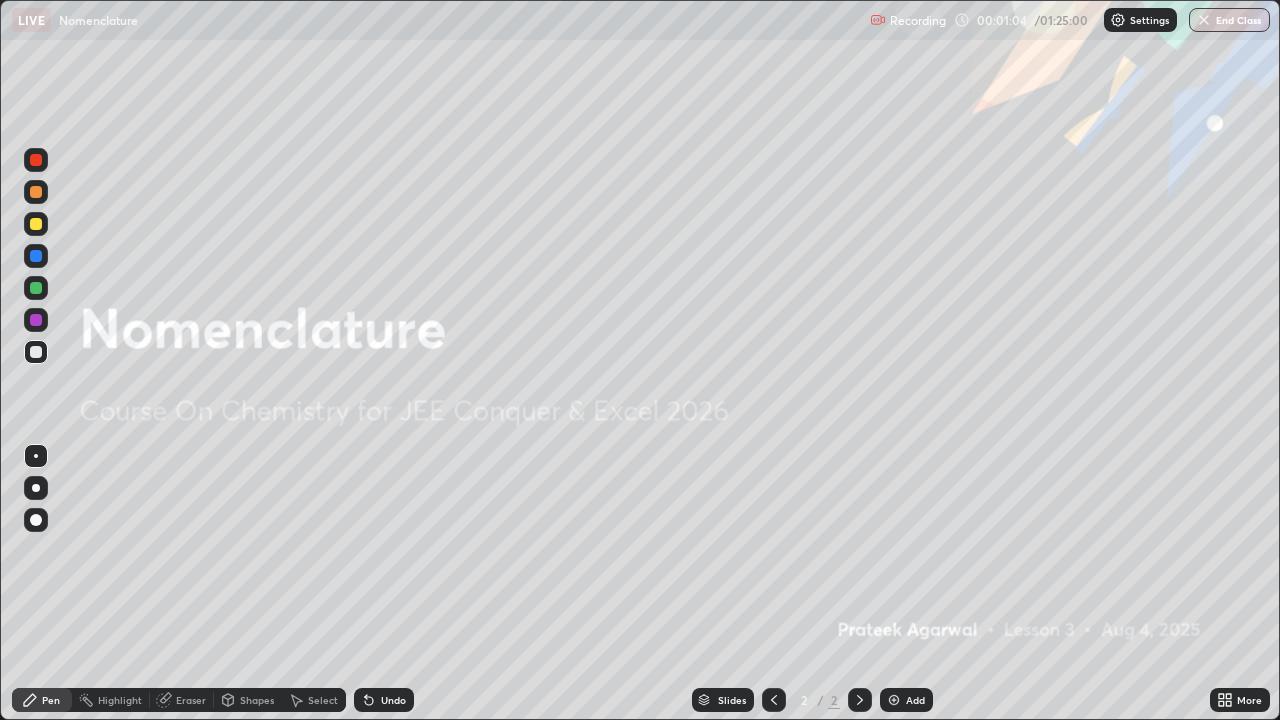 click on "Add" at bounding box center (906, 700) 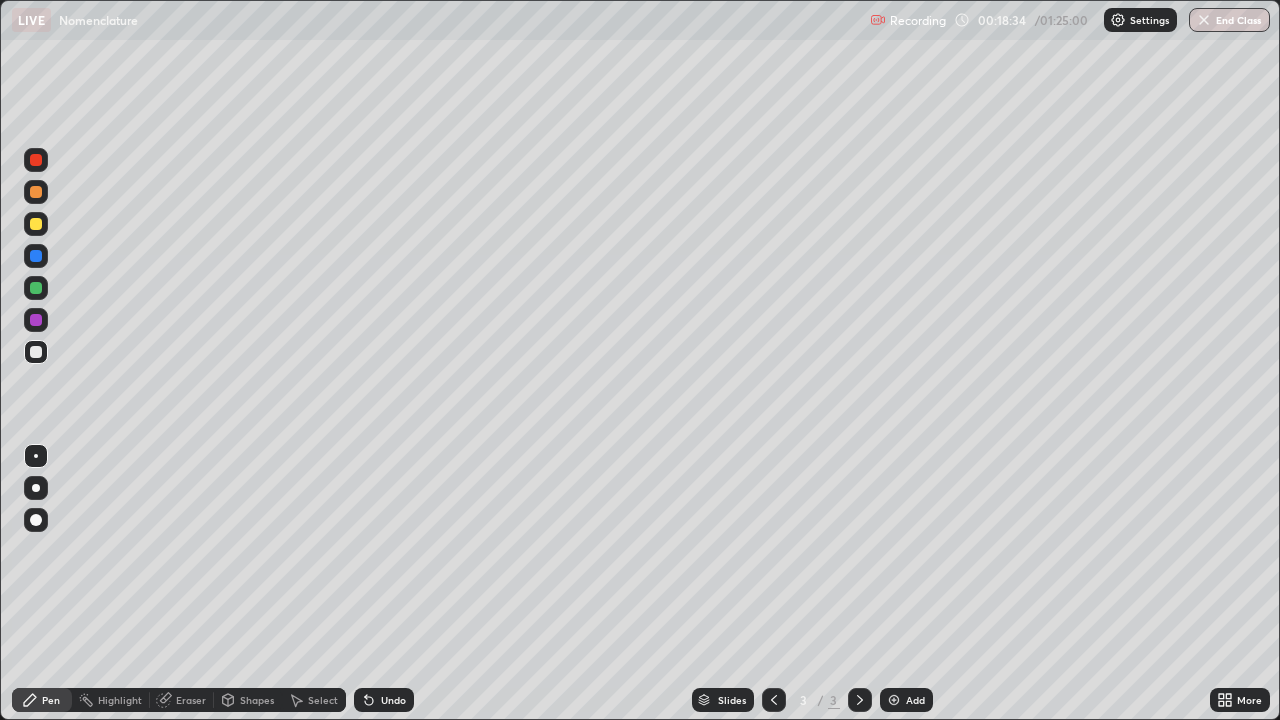 click on "Add" at bounding box center (915, 700) 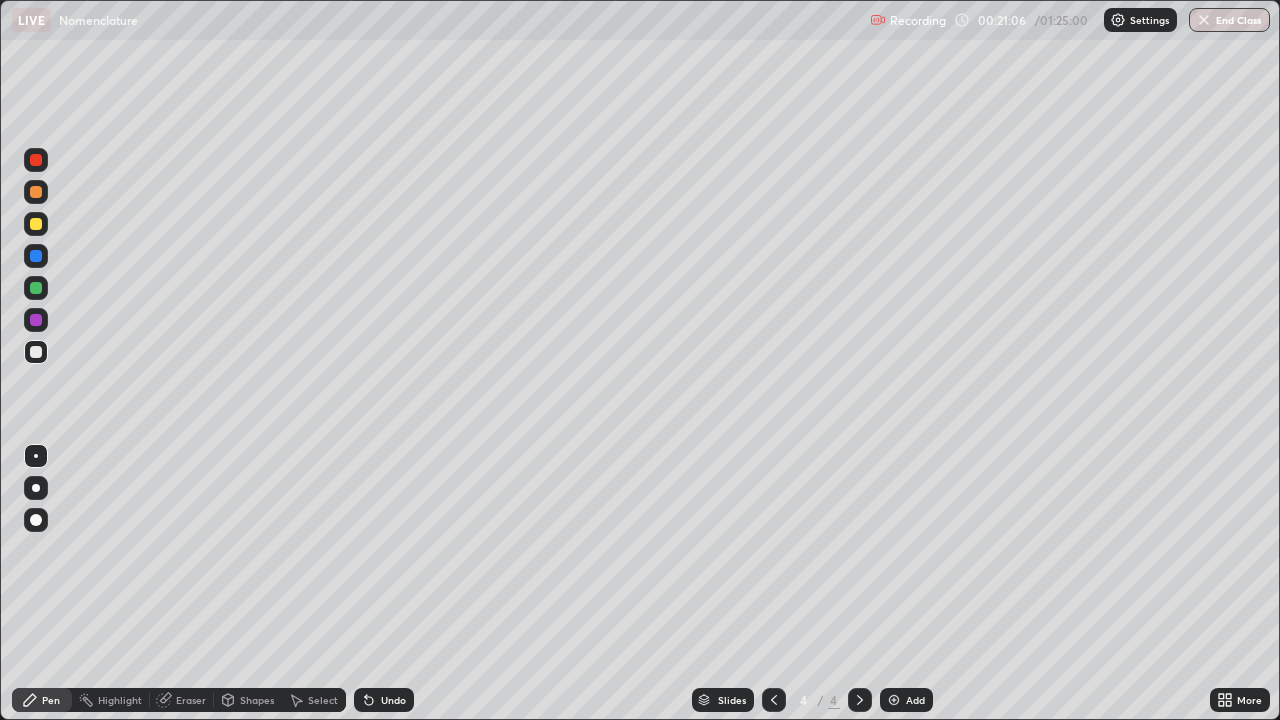 click on "Undo" at bounding box center [393, 700] 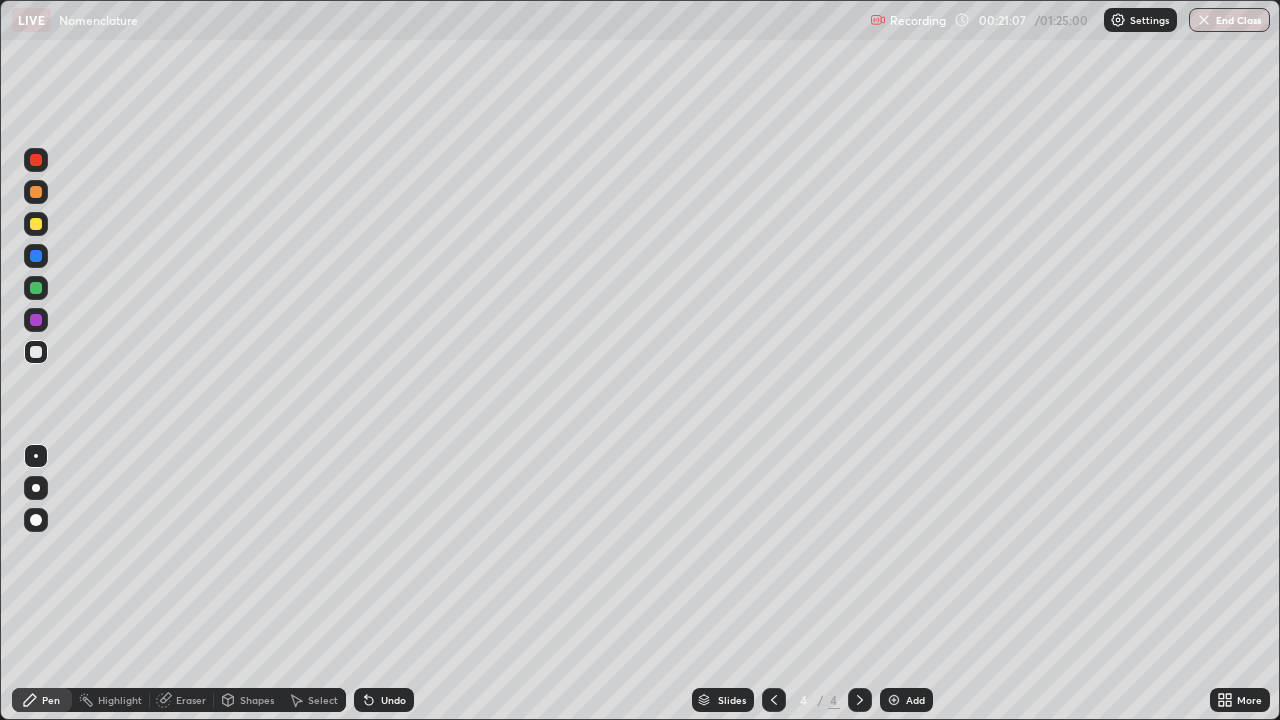 click on "Undo" at bounding box center [384, 700] 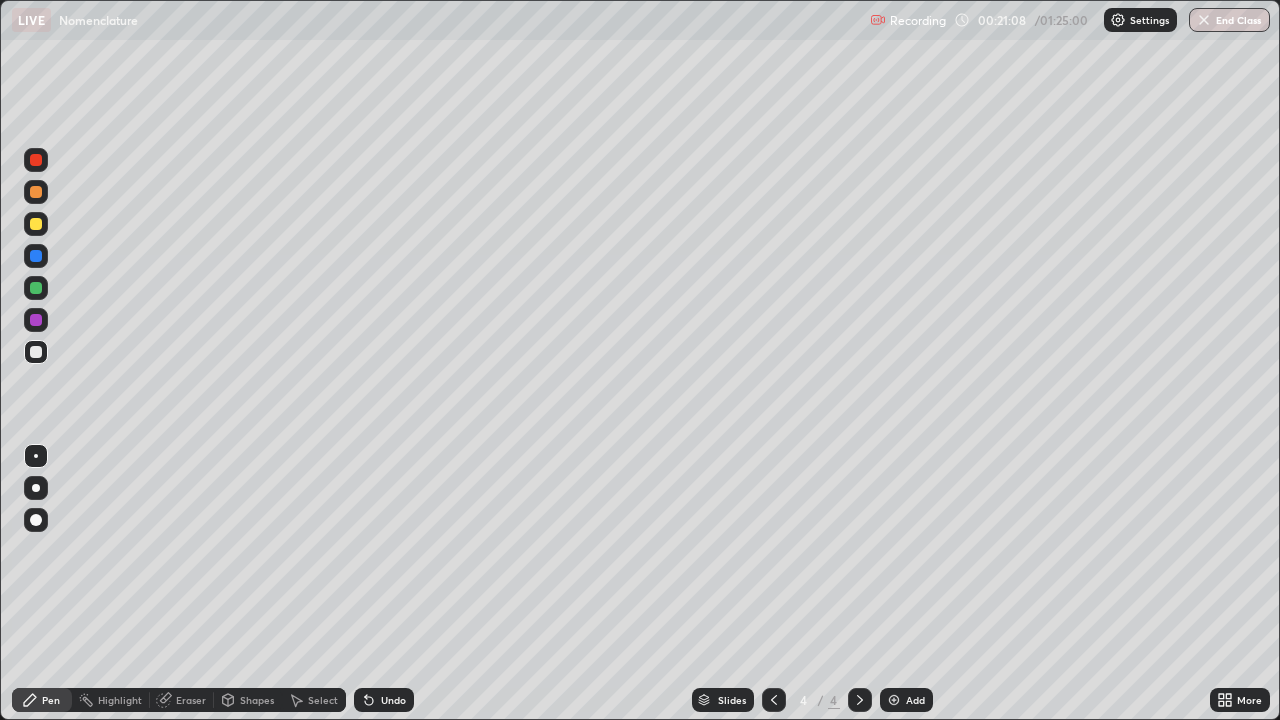 click on "Undo" at bounding box center [380, 700] 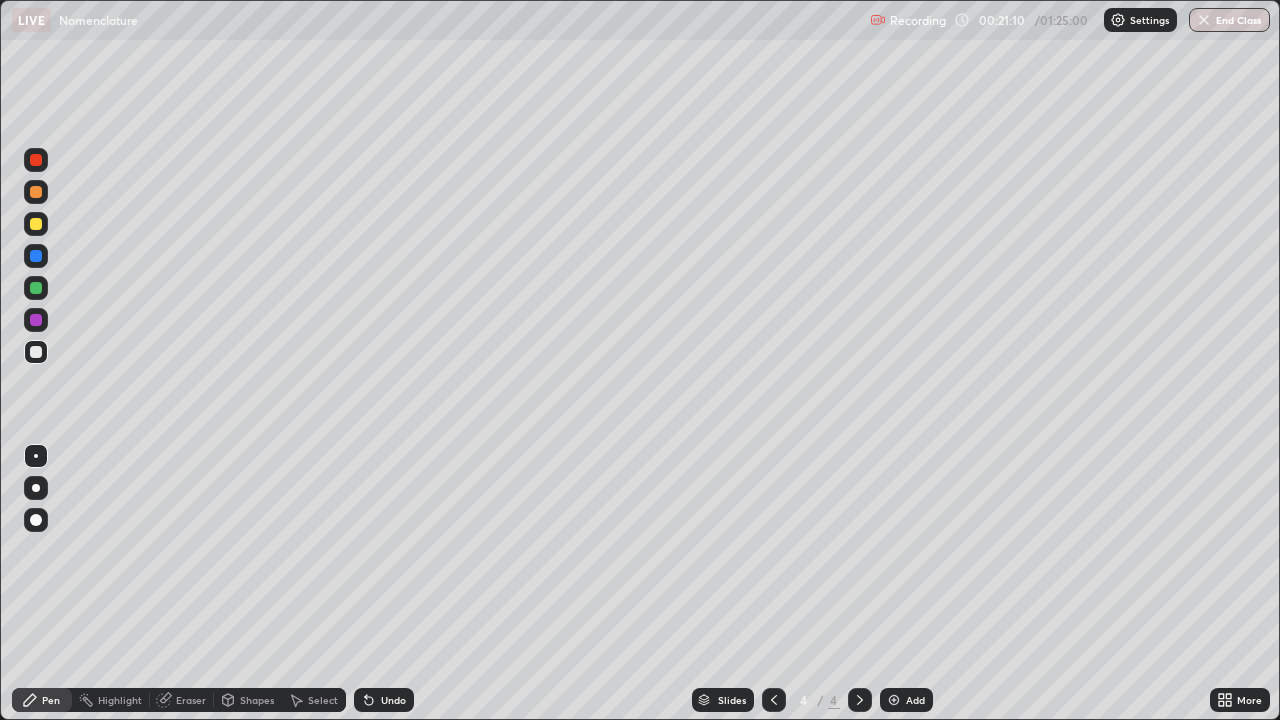 click on "Undo" at bounding box center [393, 700] 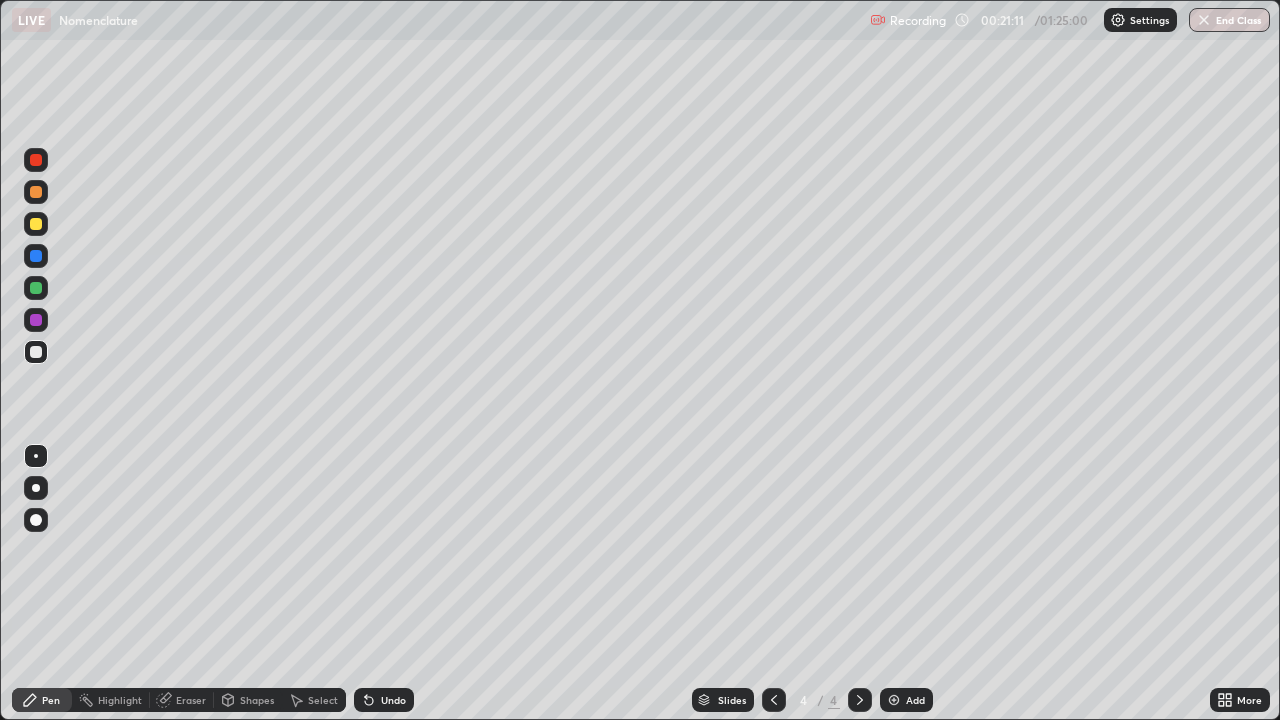 click on "Undo" at bounding box center [393, 700] 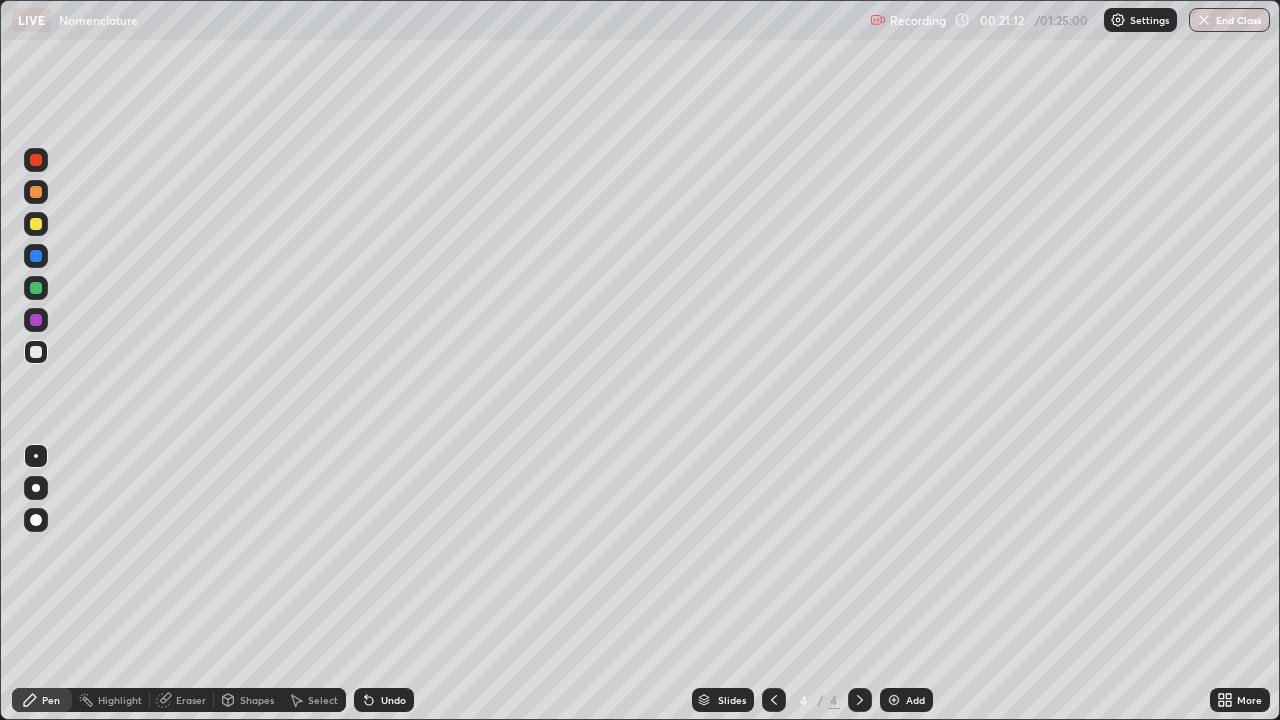 click 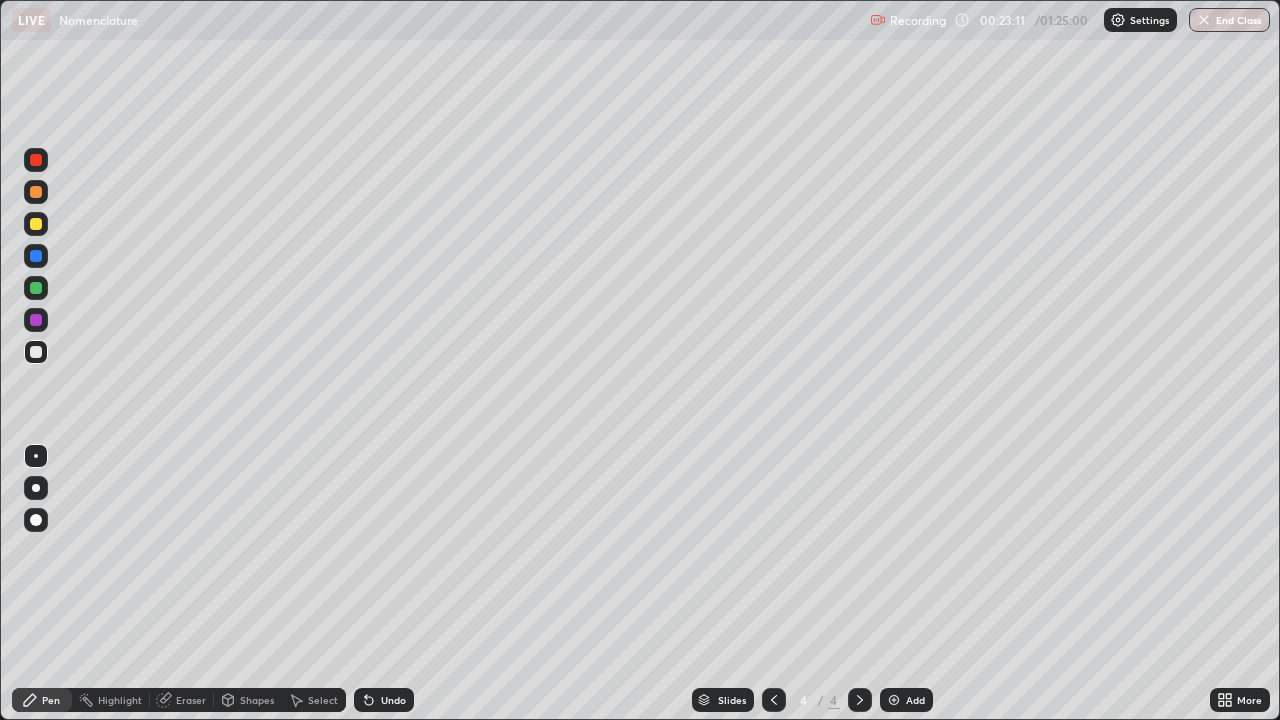 click on "Eraser" at bounding box center (191, 700) 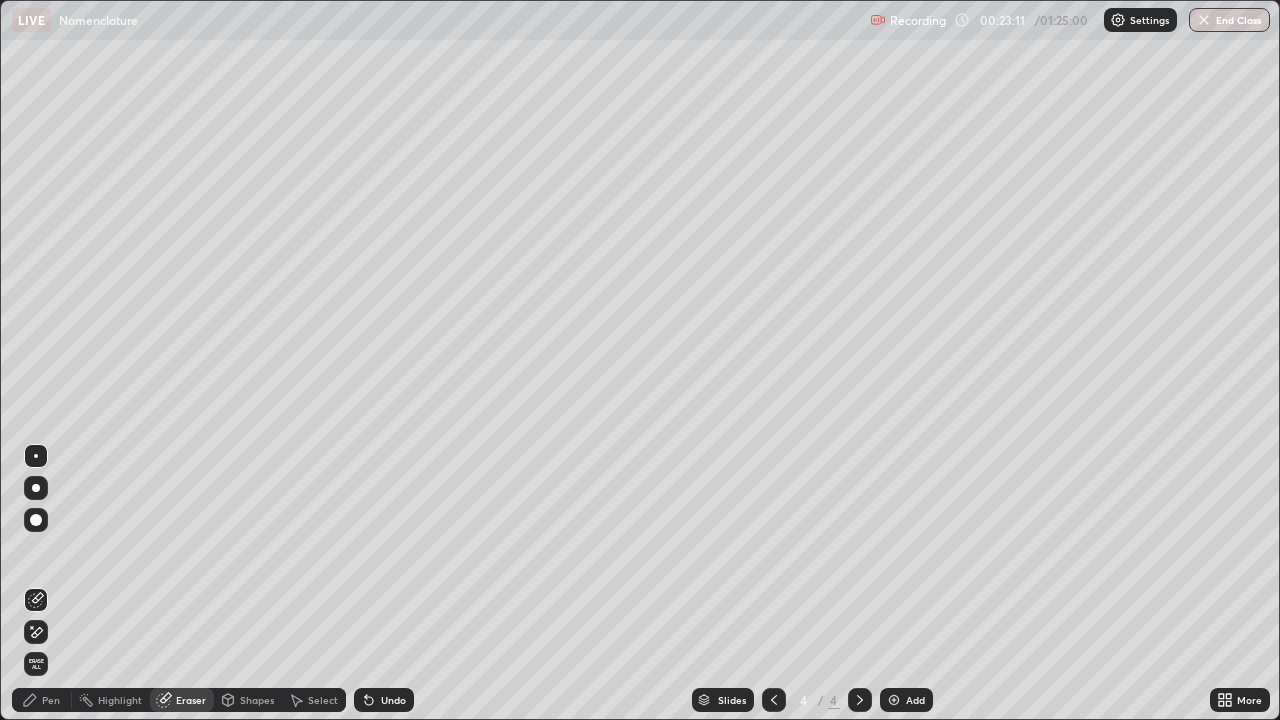 click 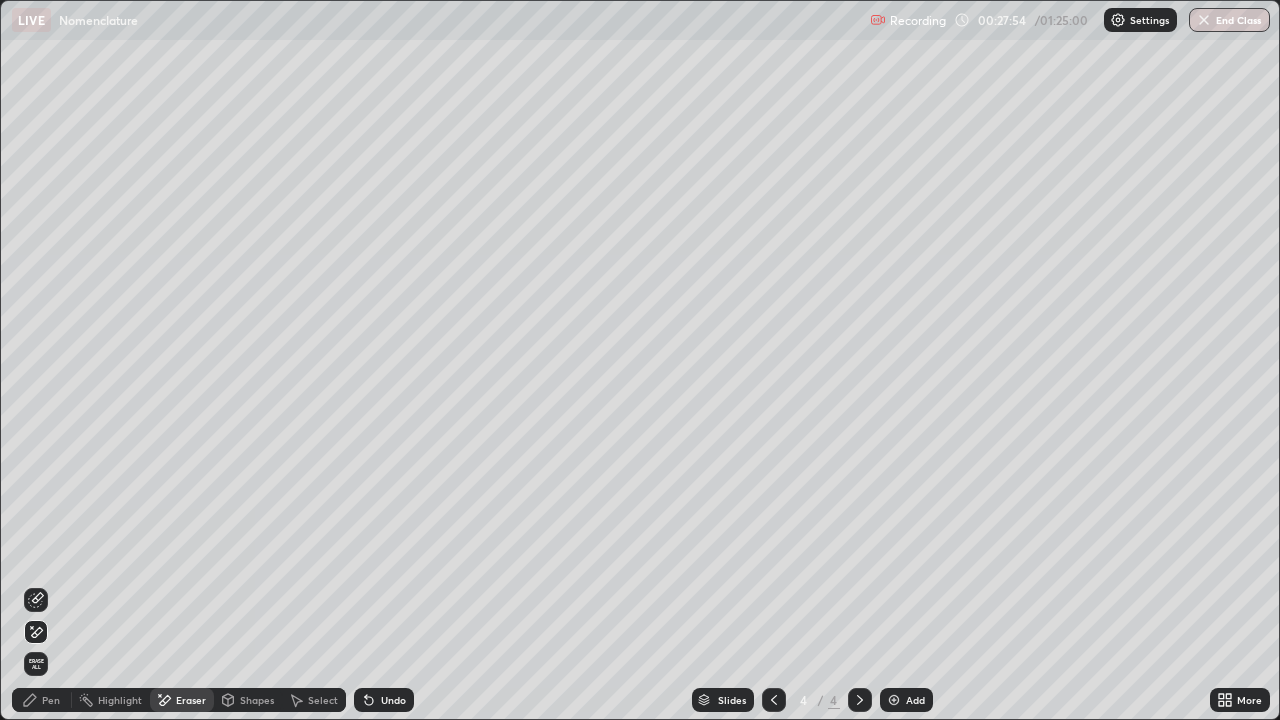click on "Add" at bounding box center [915, 700] 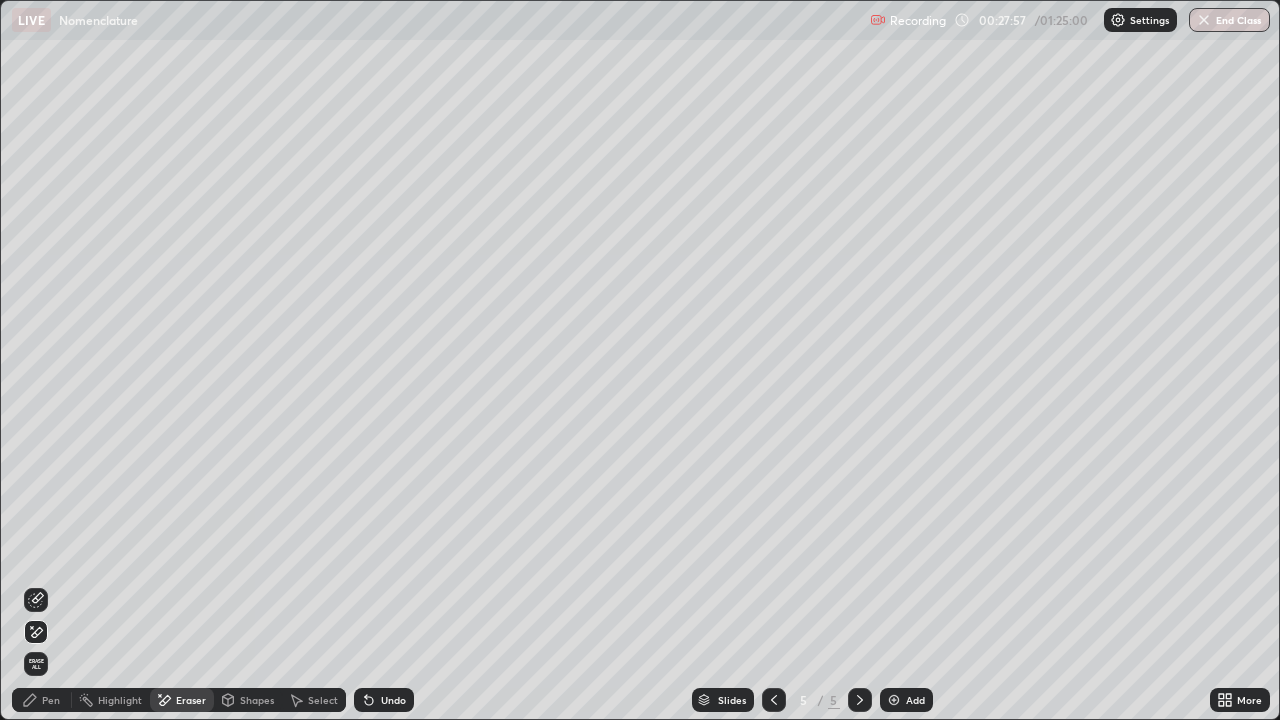 click on "Pen" at bounding box center (51, 700) 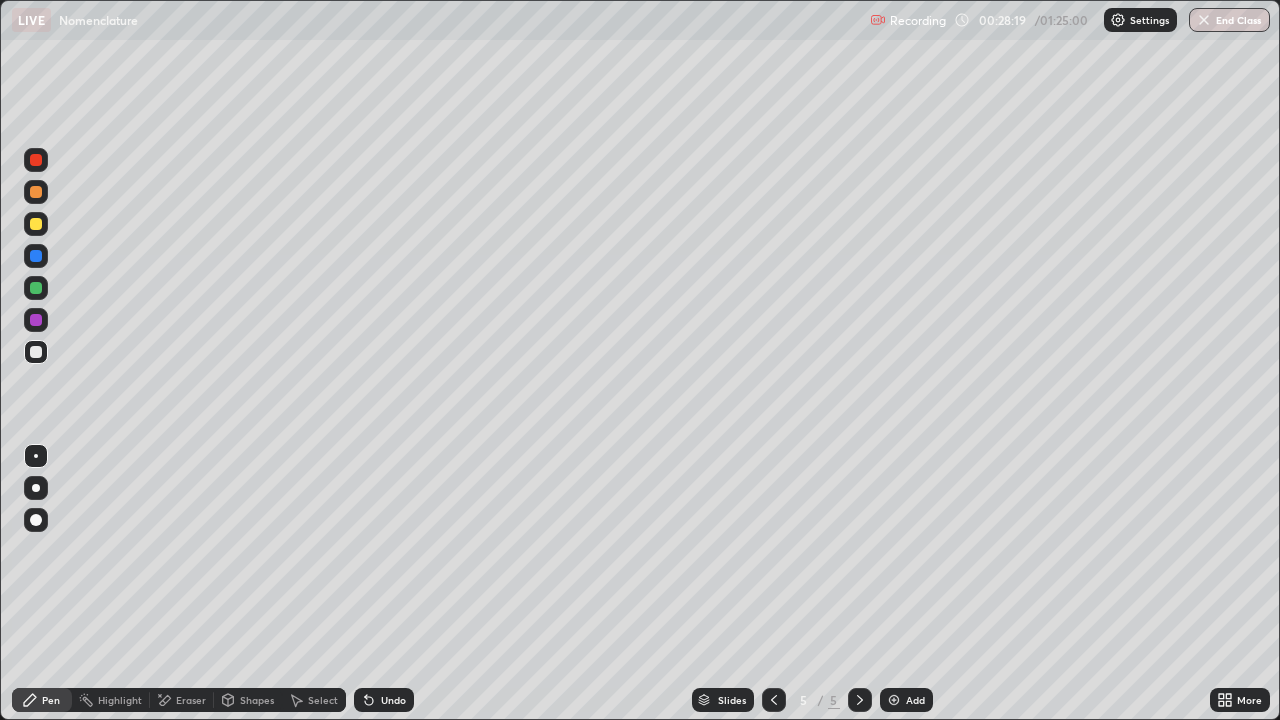 click on "Undo" at bounding box center (384, 700) 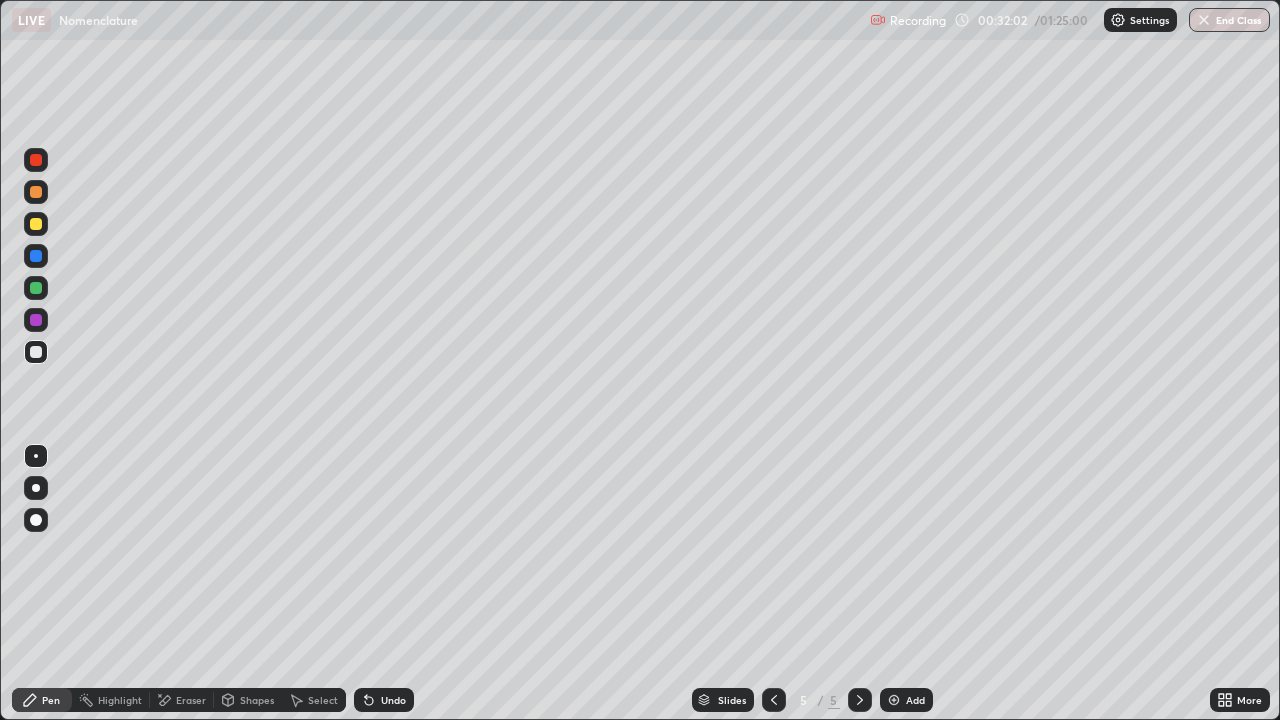 click on "Add" at bounding box center [915, 700] 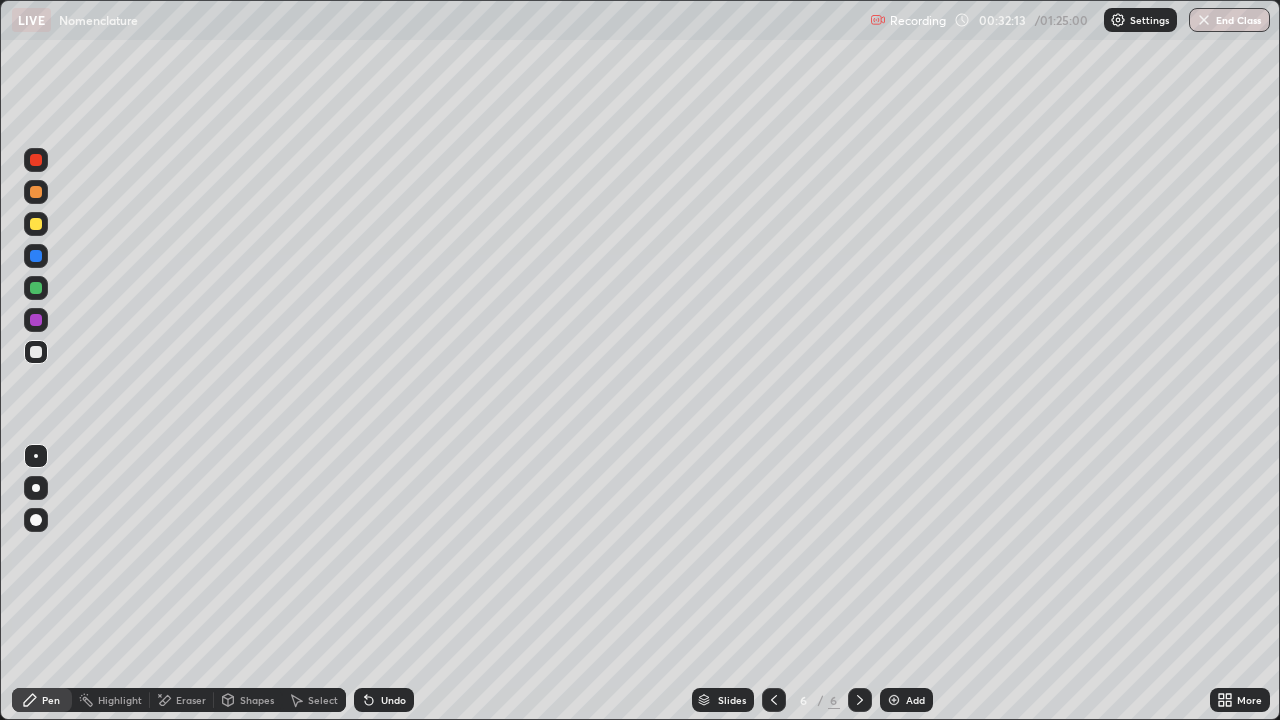 click on "Undo" at bounding box center [384, 700] 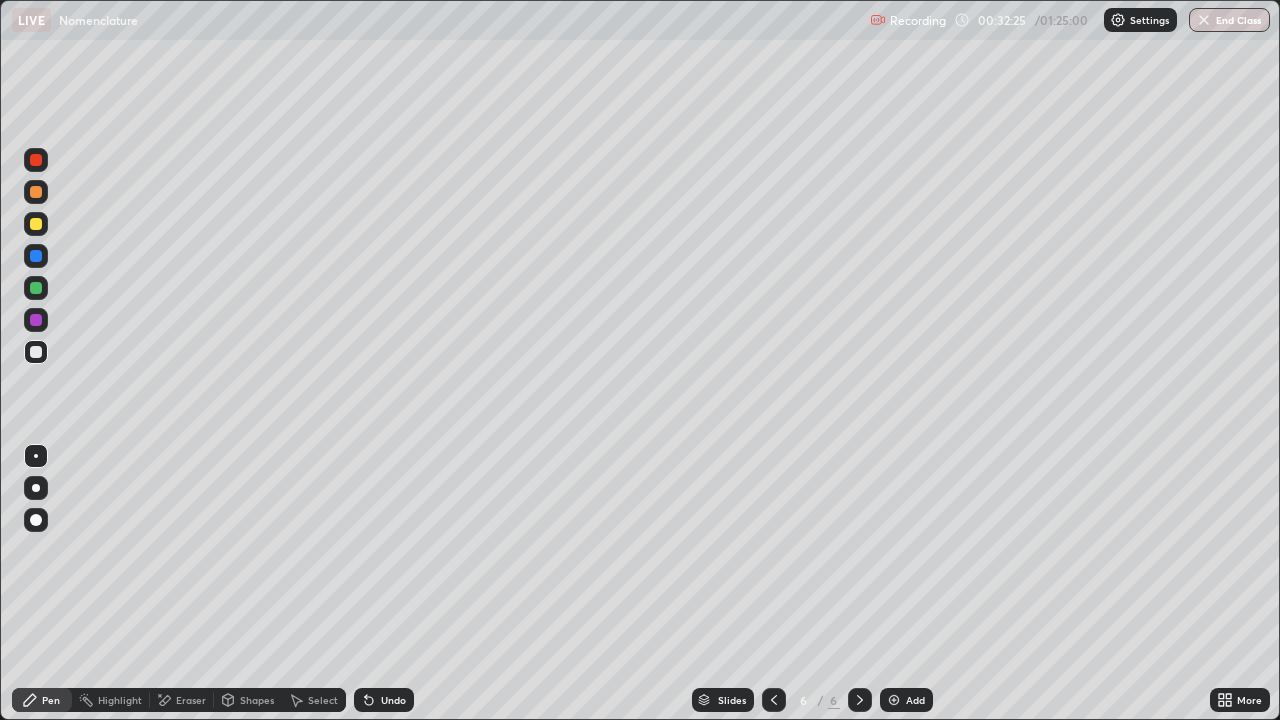 click on "Undo" at bounding box center (393, 700) 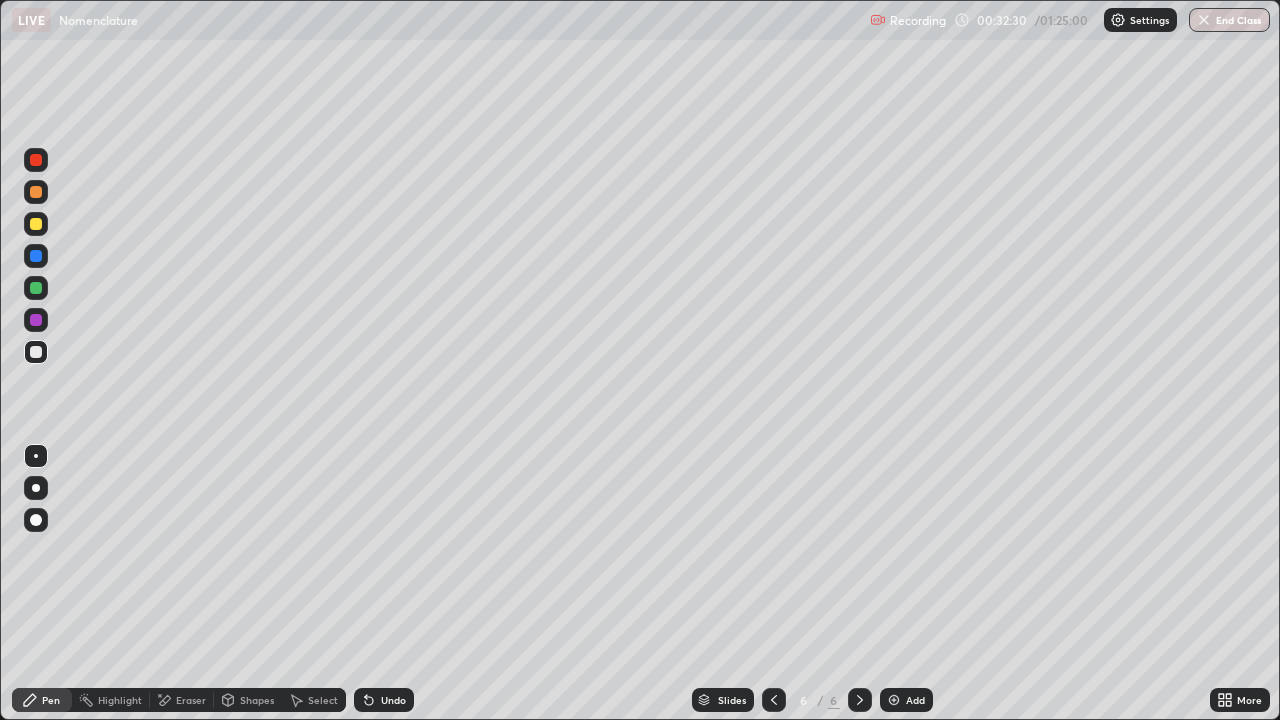 click 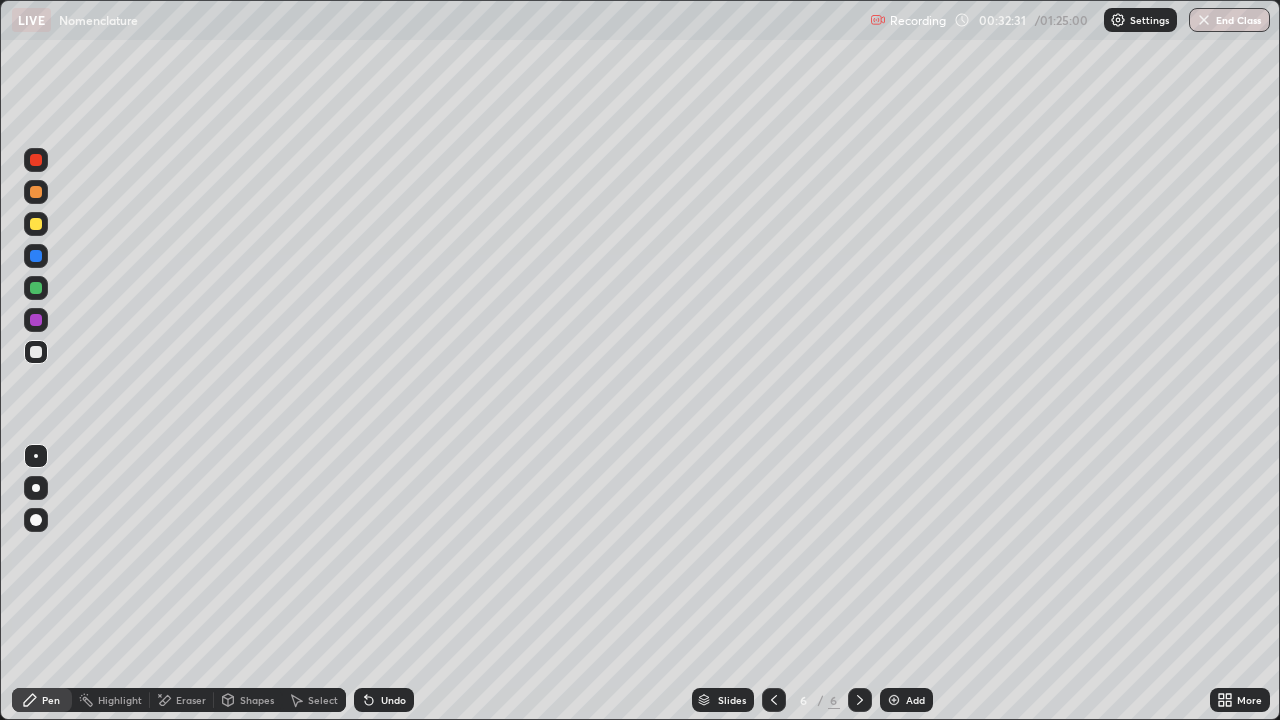 click 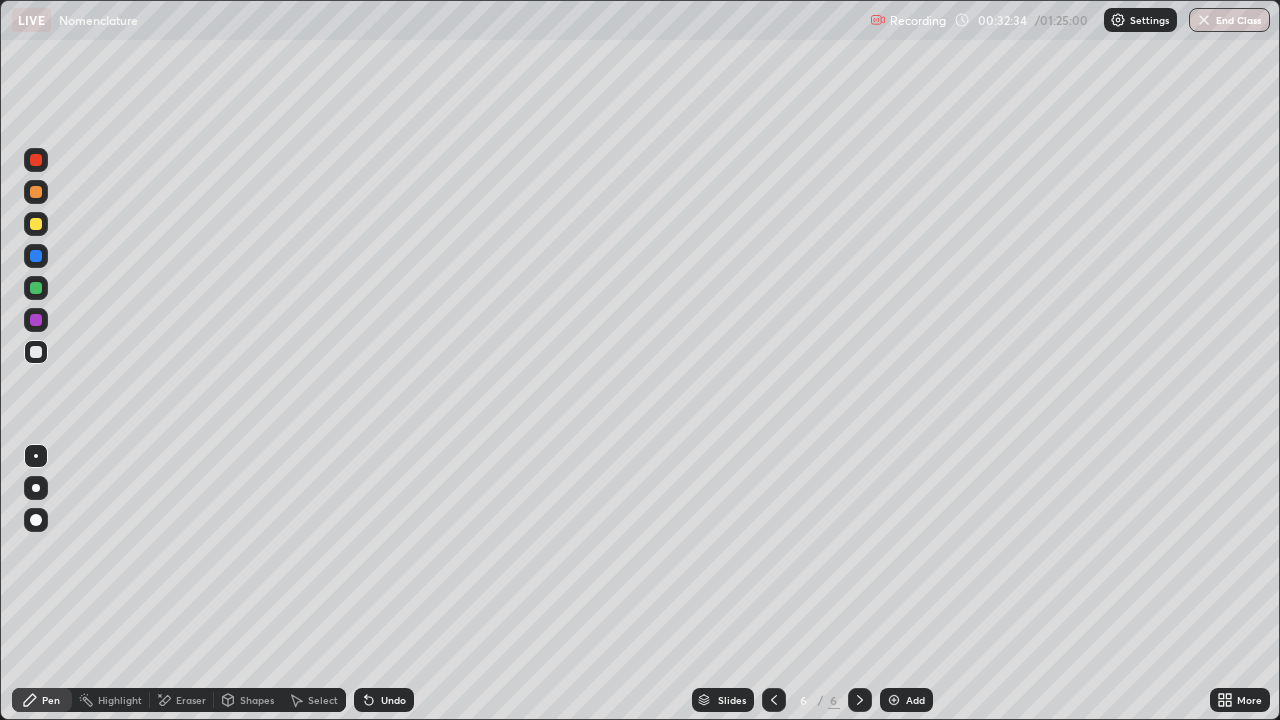 click on "Undo" at bounding box center [384, 700] 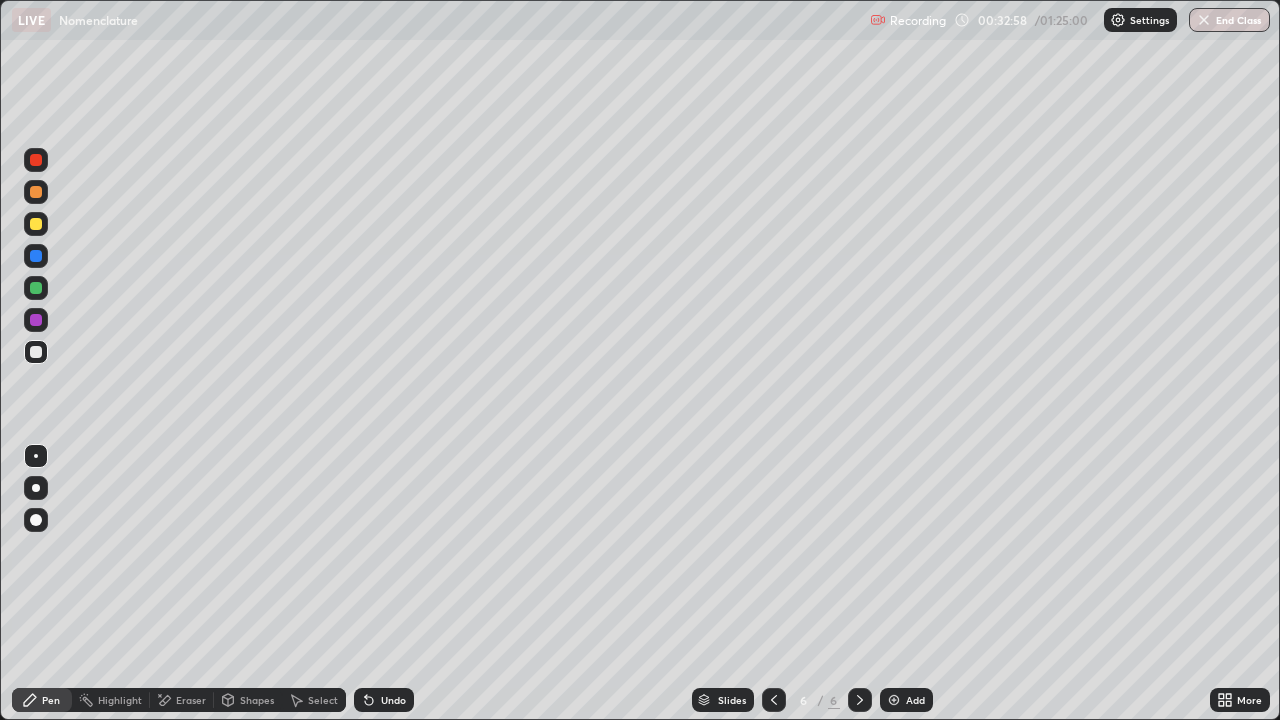 click on "Undo" at bounding box center [393, 700] 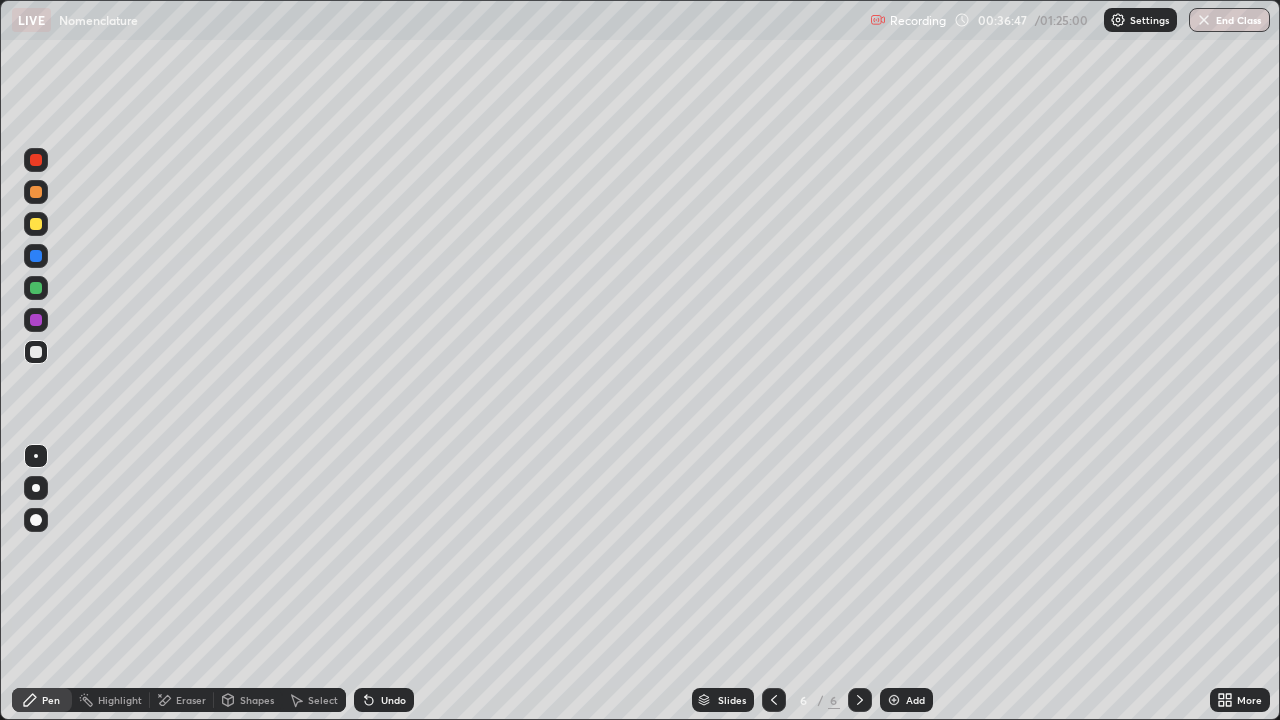 click on "Add" at bounding box center [915, 700] 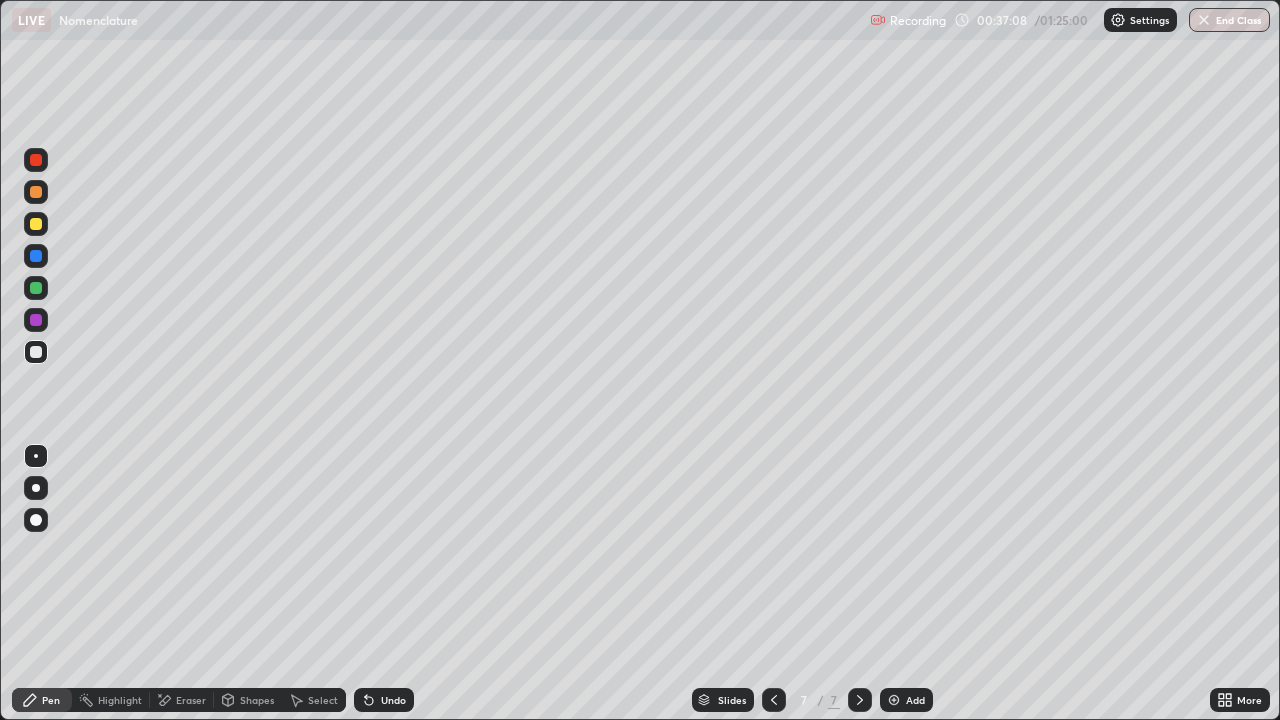 click at bounding box center (36, 192) 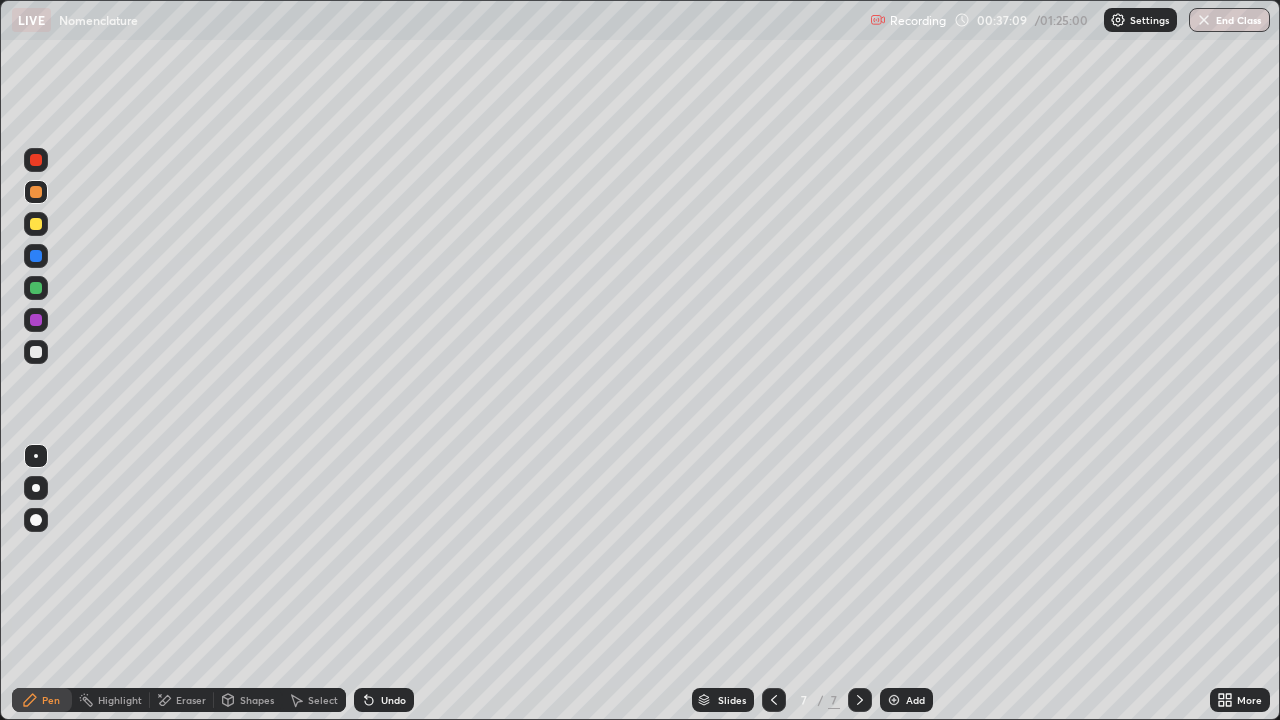 click on "Shapes" at bounding box center (248, 700) 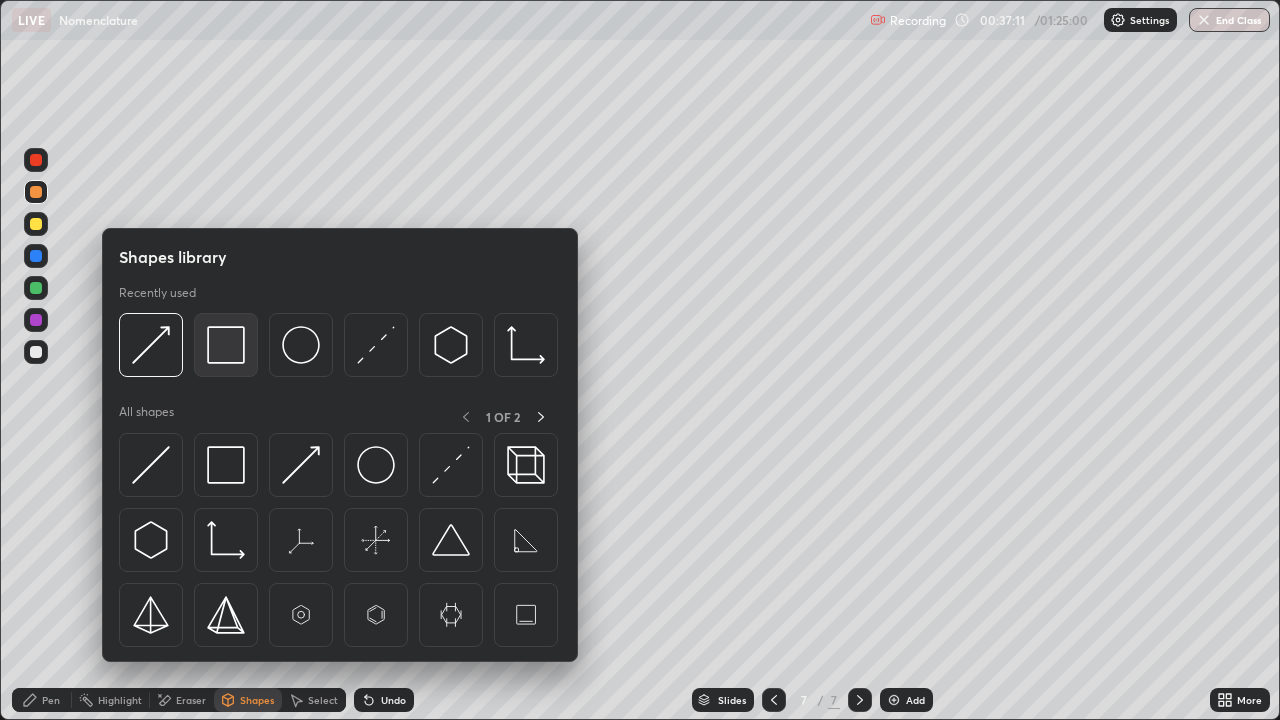 click at bounding box center [226, 345] 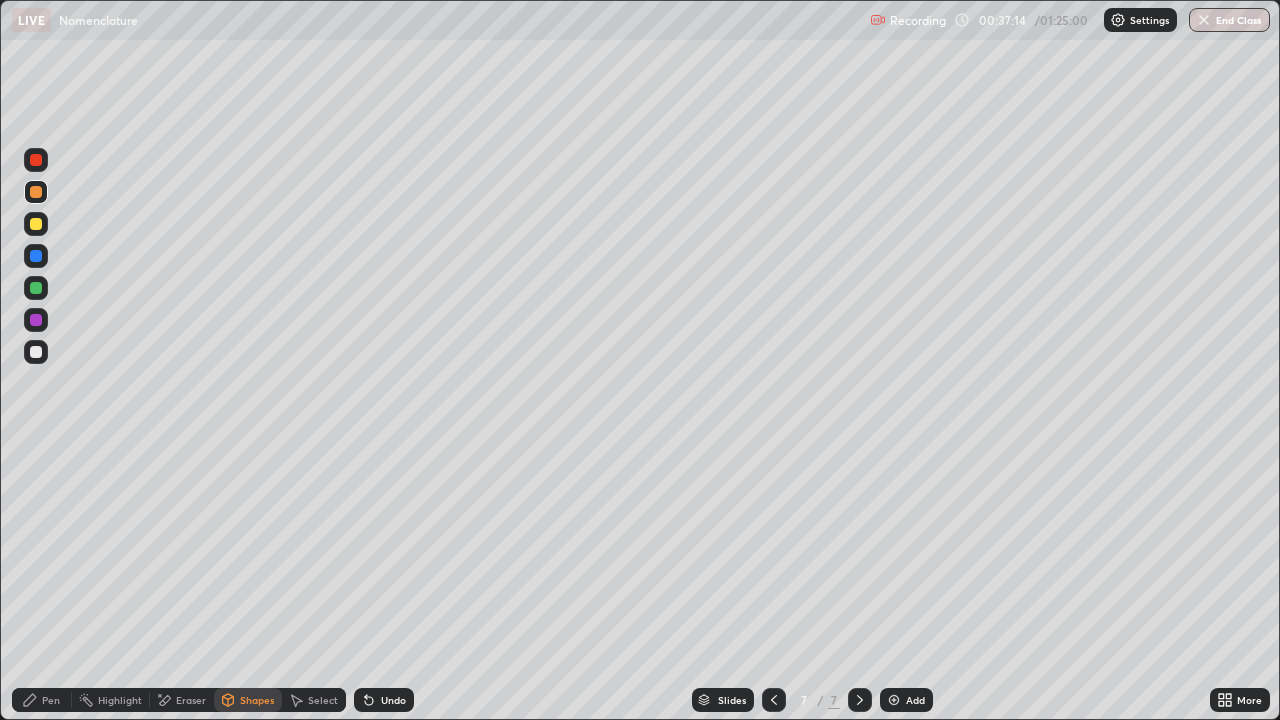 click on "Pen" at bounding box center [51, 700] 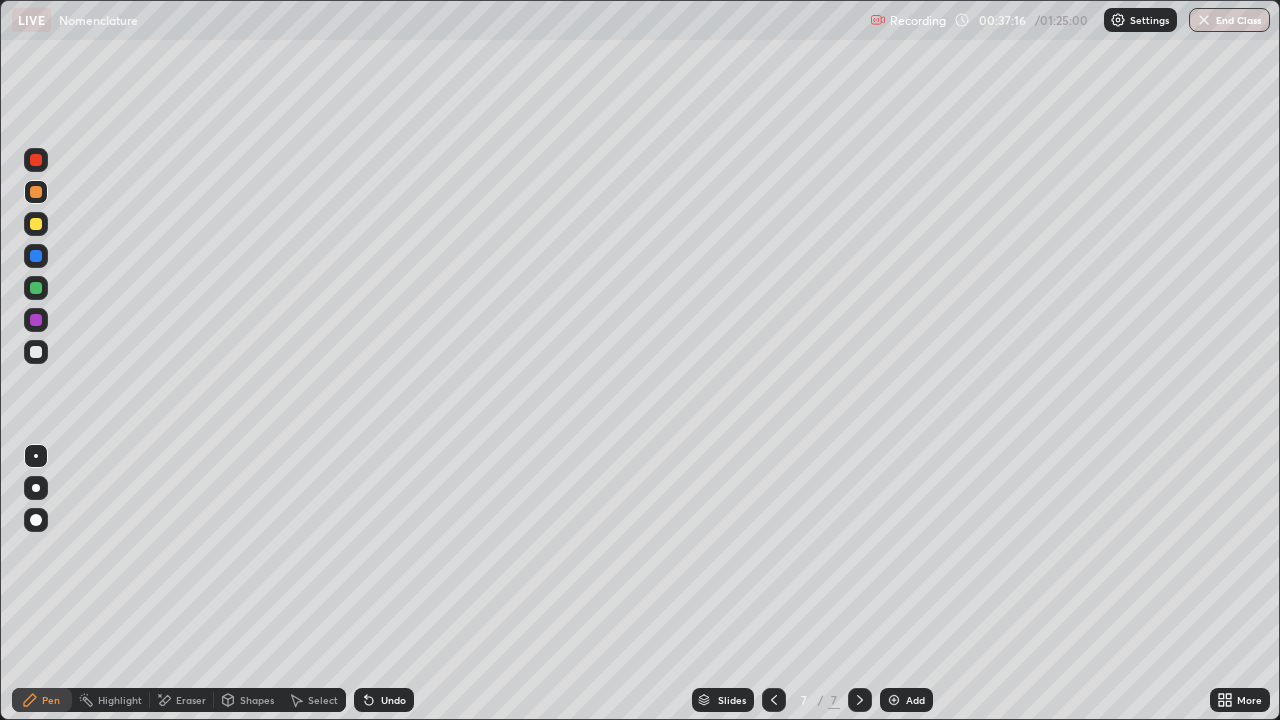 click on "Eraser" at bounding box center [191, 700] 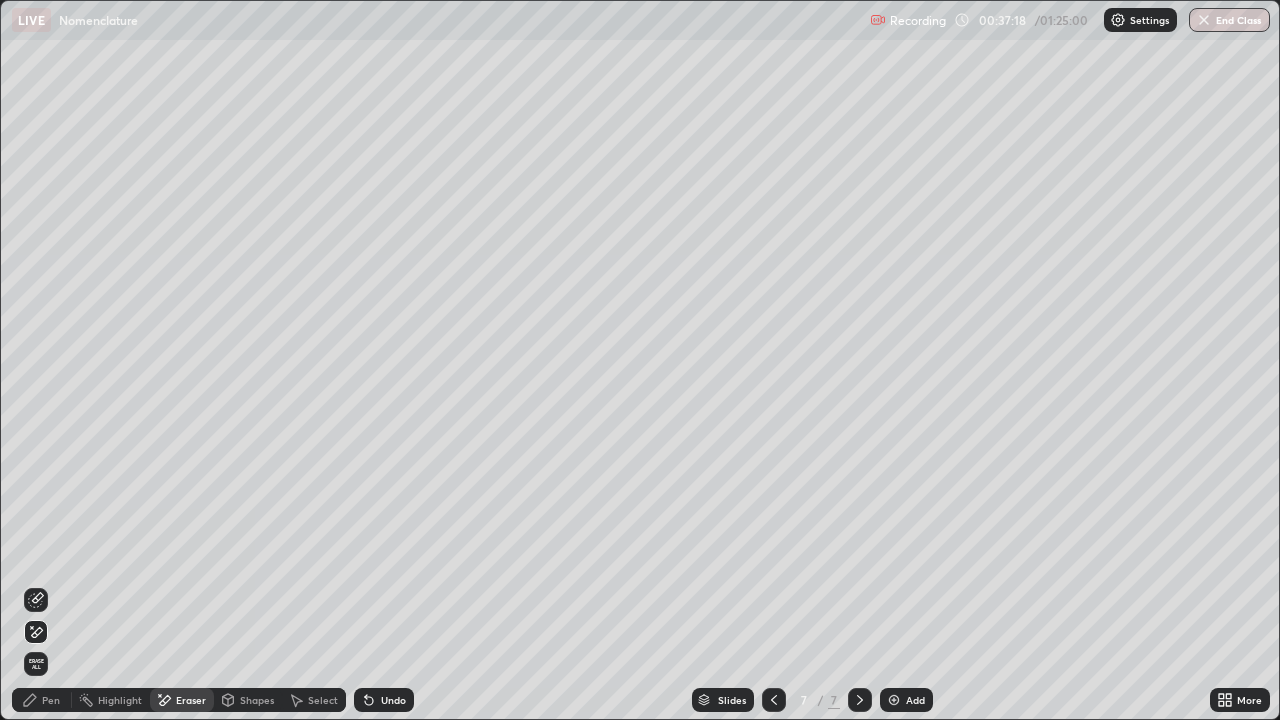 click on "Pen" at bounding box center [51, 700] 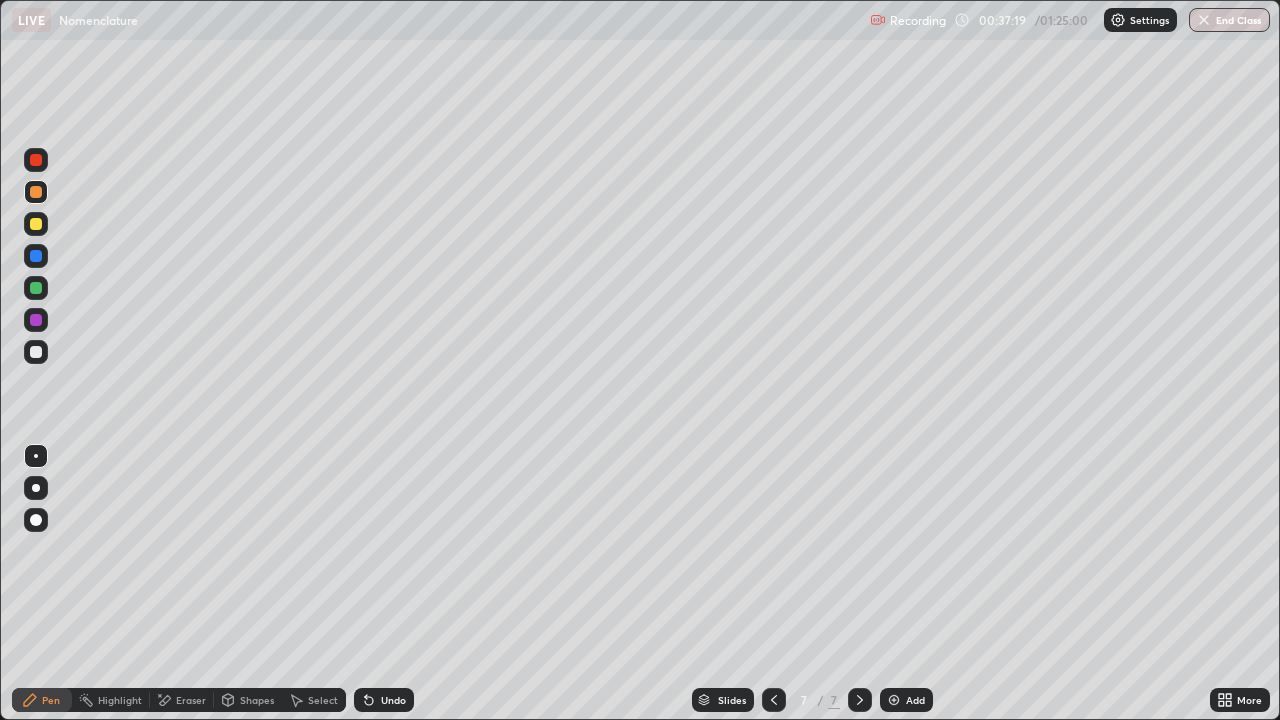 click at bounding box center [36, 352] 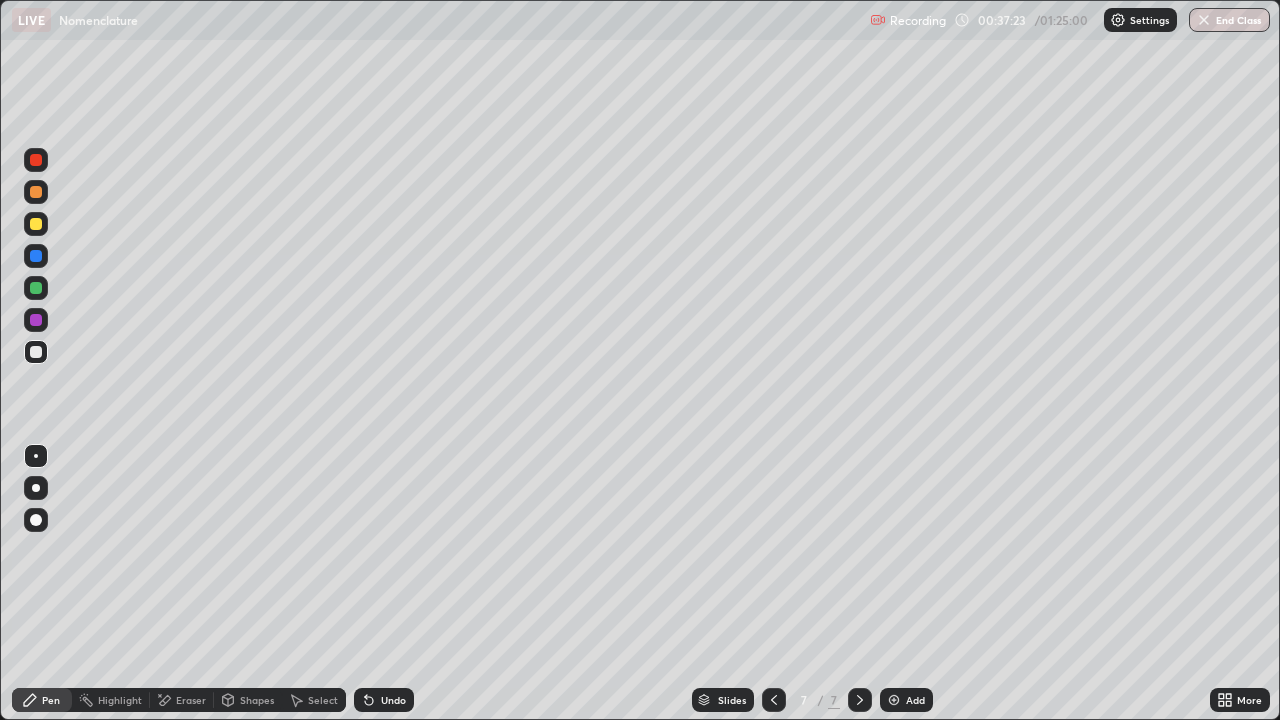 click at bounding box center (36, 192) 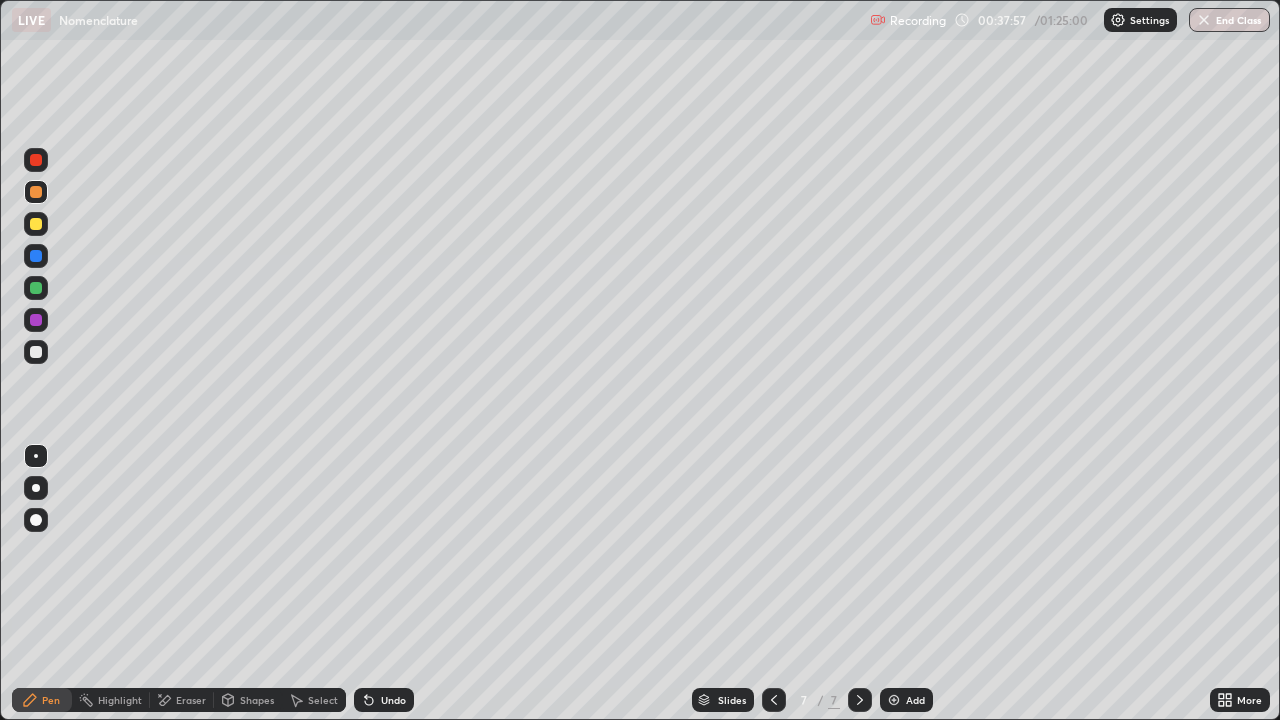 click at bounding box center (36, 352) 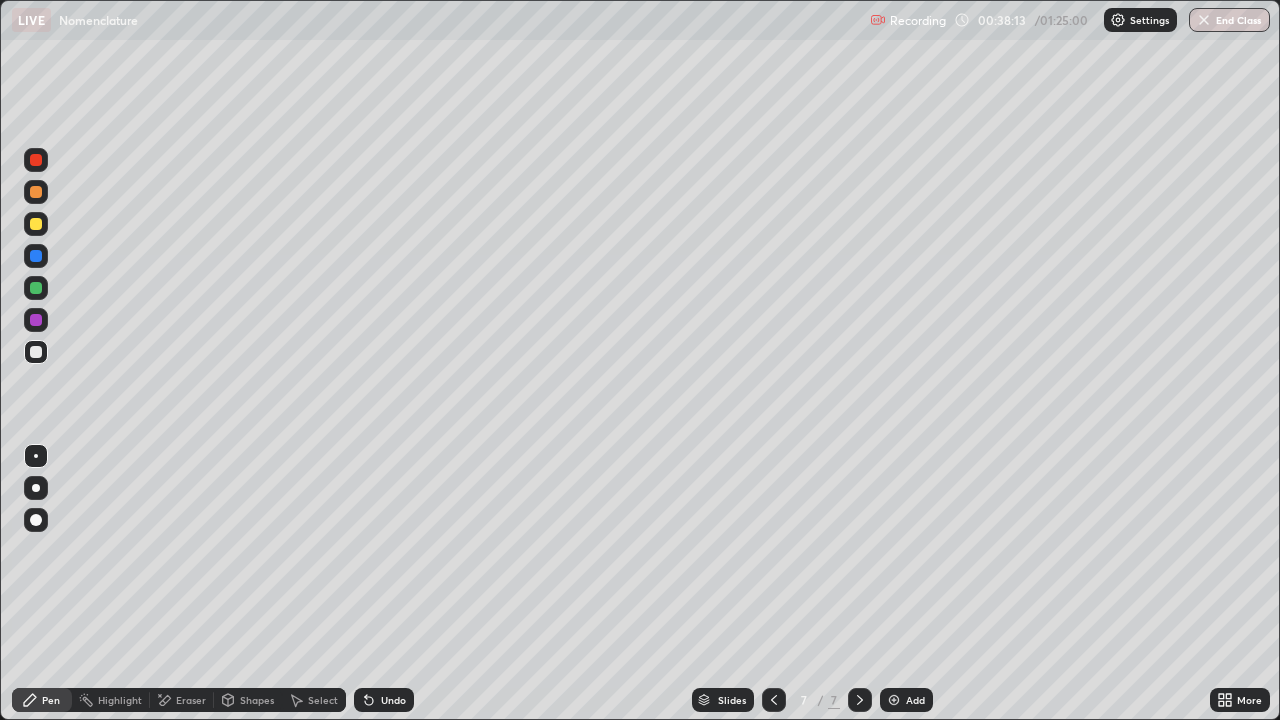 click on "Shapes" at bounding box center (248, 700) 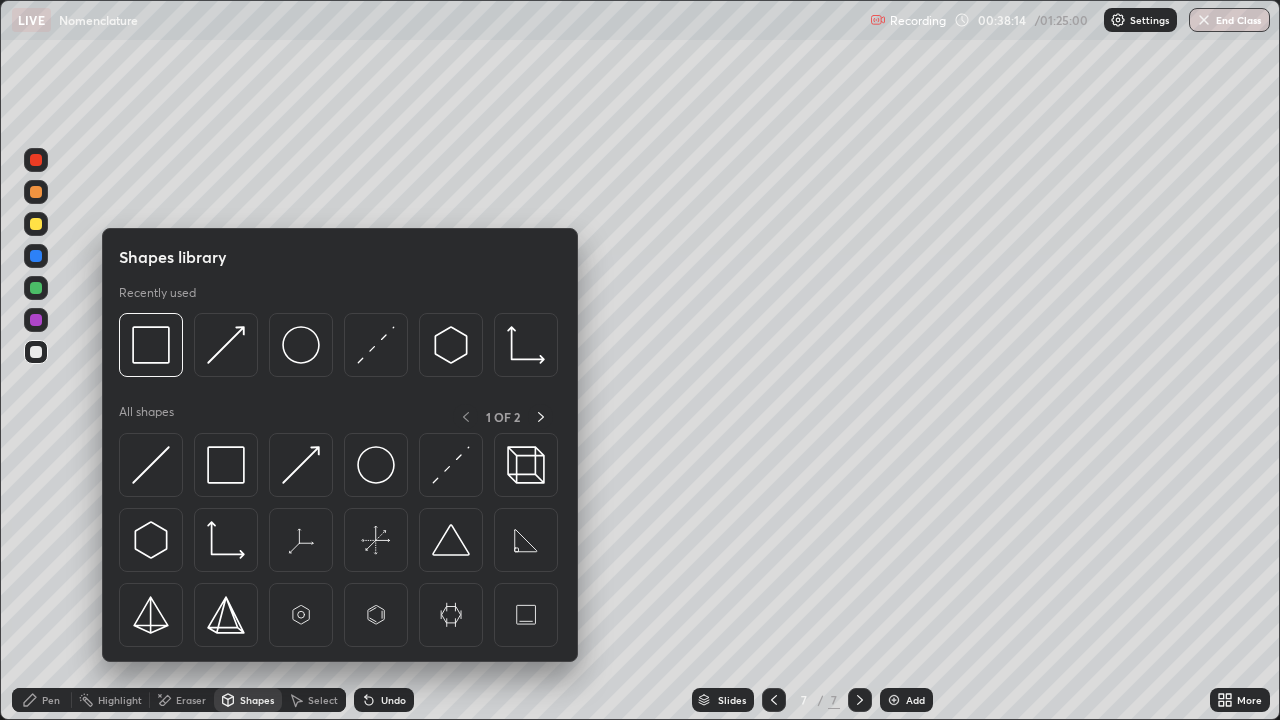 click at bounding box center (36, 192) 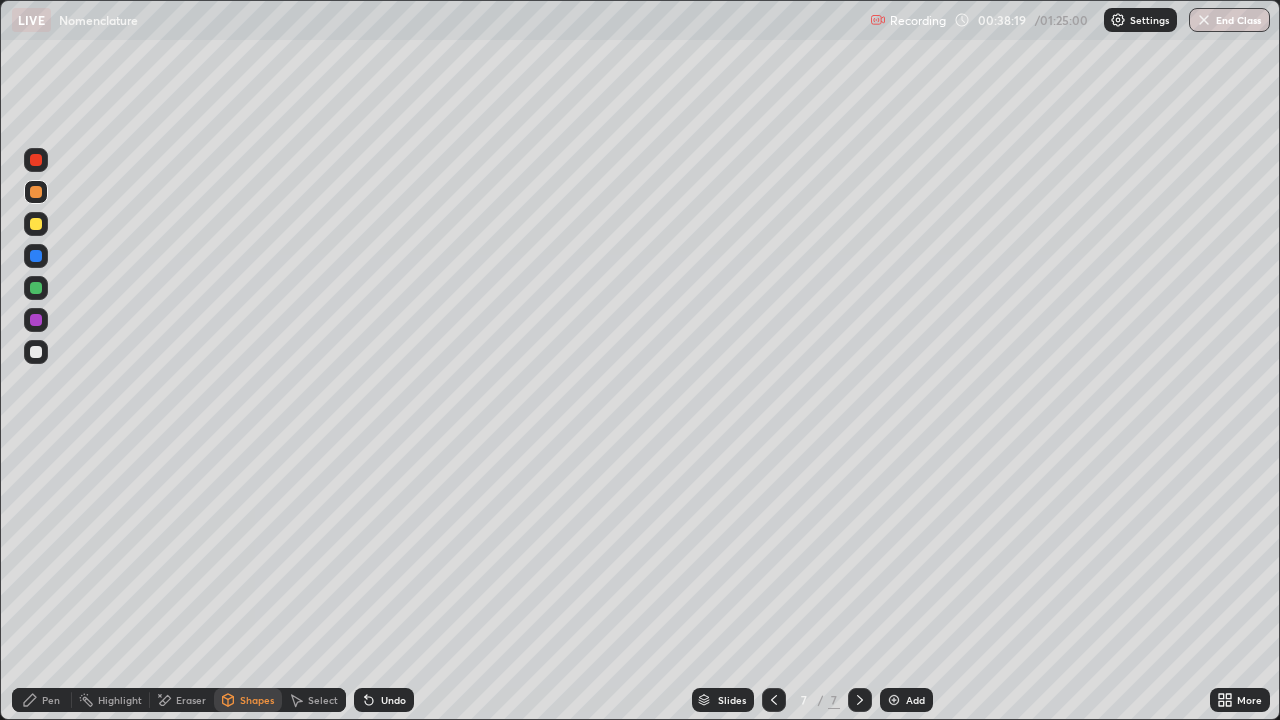 click on "Pen" at bounding box center [42, 700] 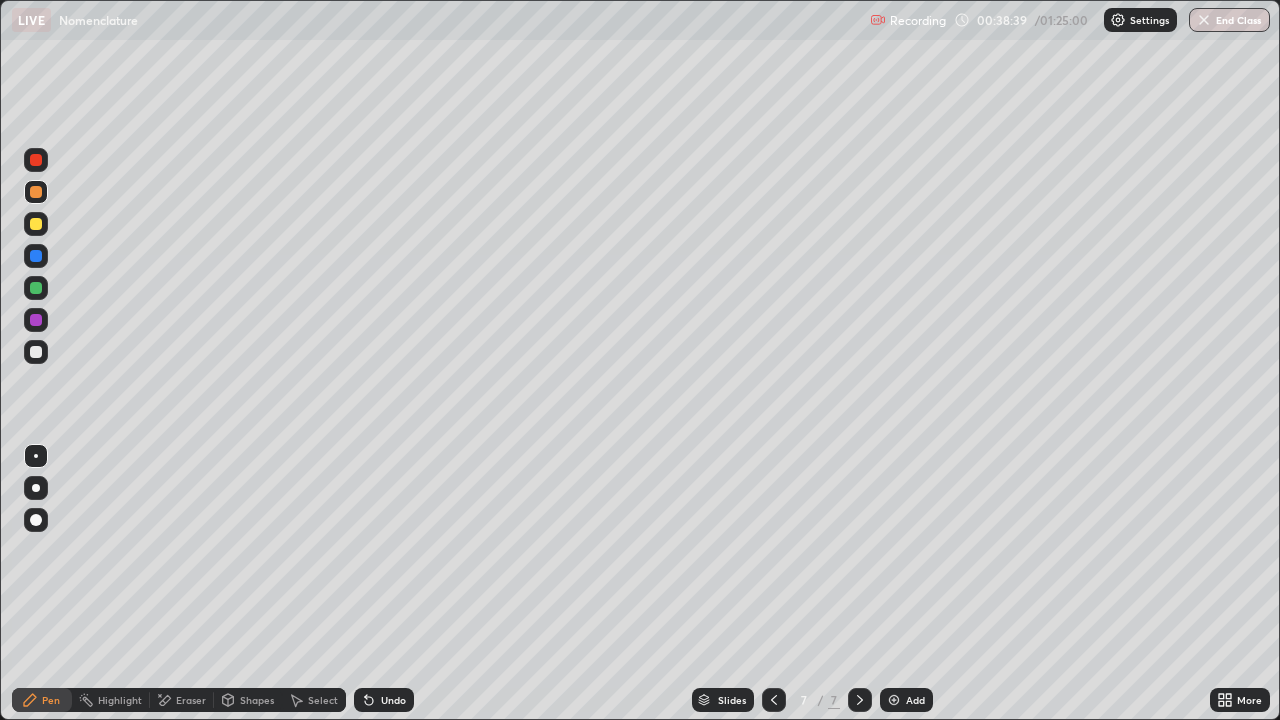 click on "Undo" at bounding box center (393, 700) 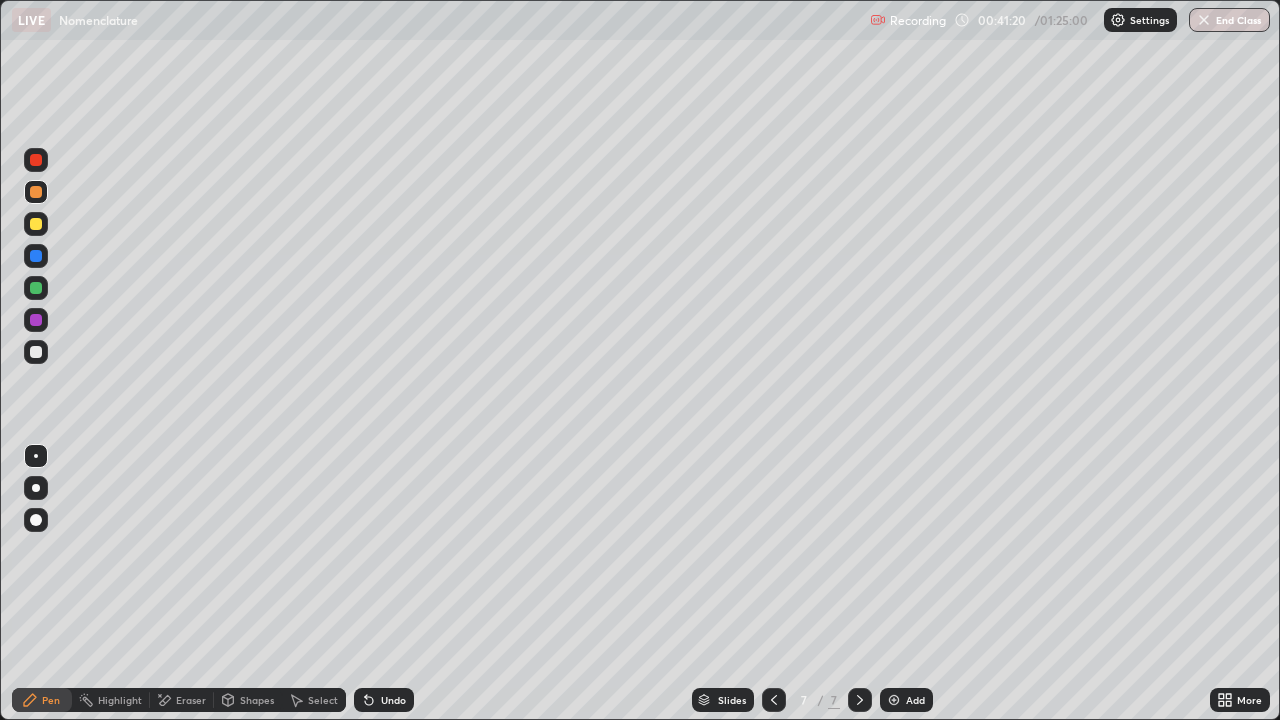 click at bounding box center [36, 352] 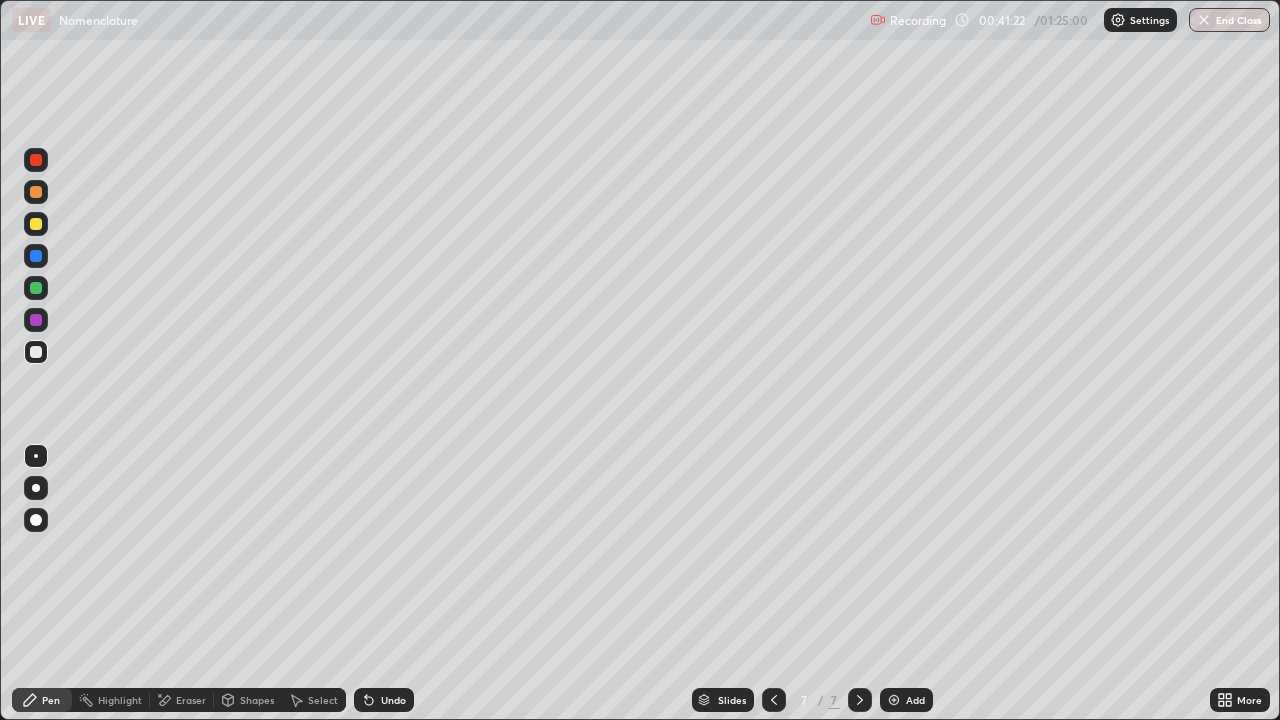 click at bounding box center [894, 700] 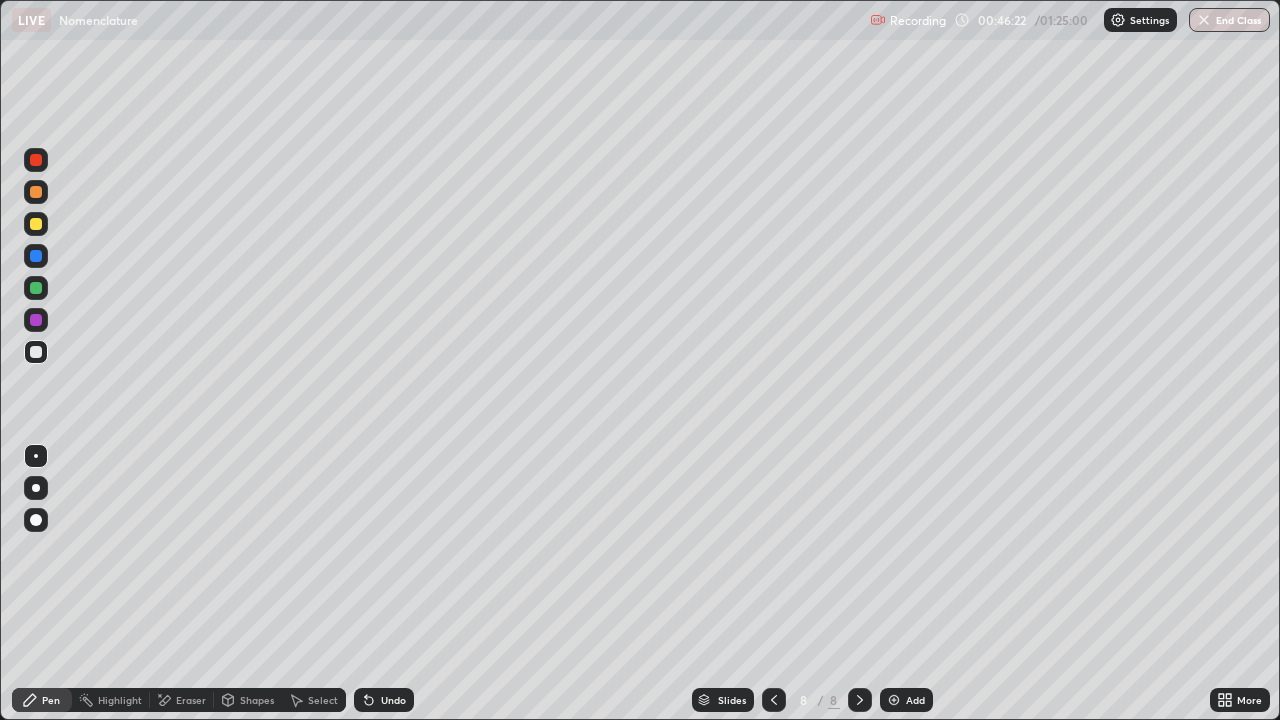 click on "Eraser" at bounding box center (191, 700) 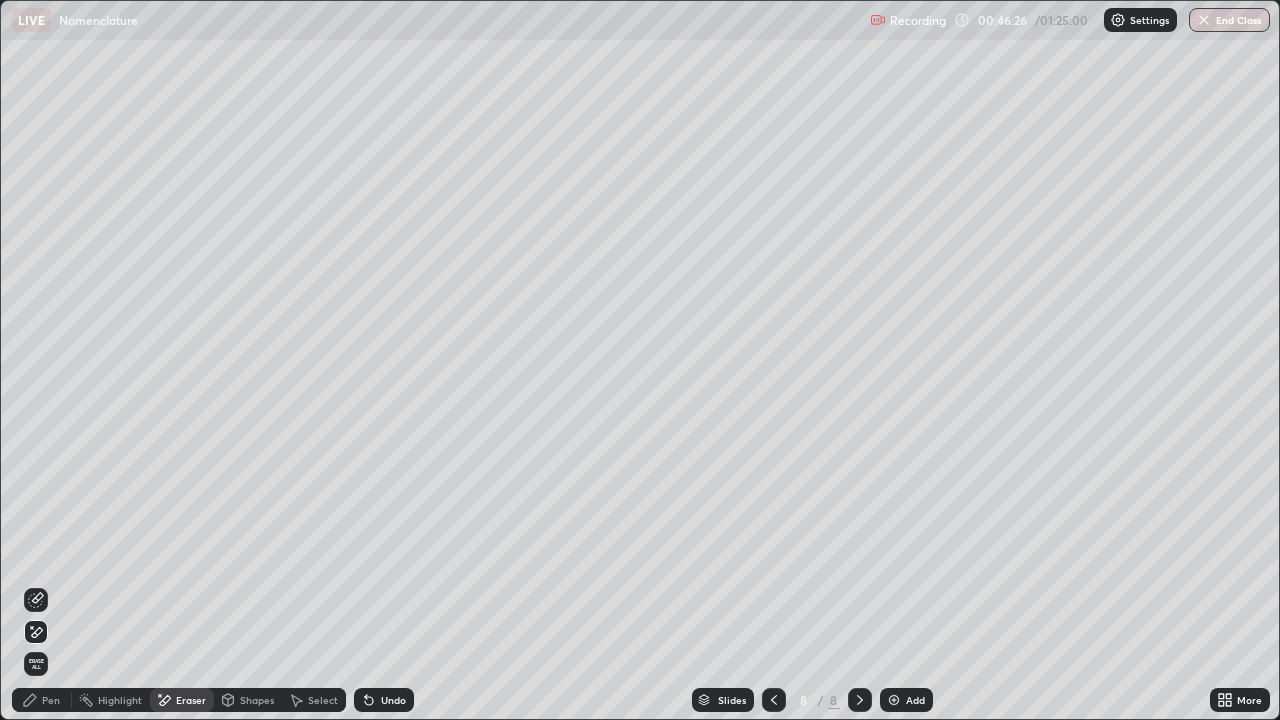 click 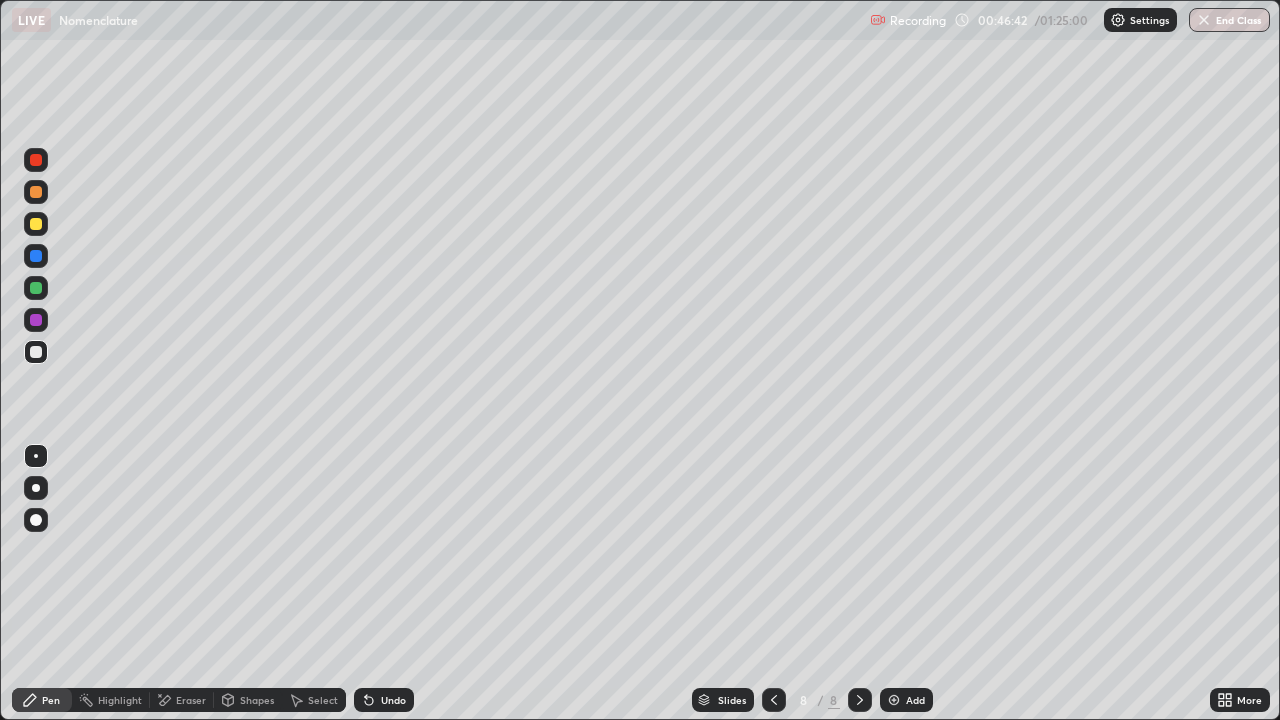 click at bounding box center [36, 192] 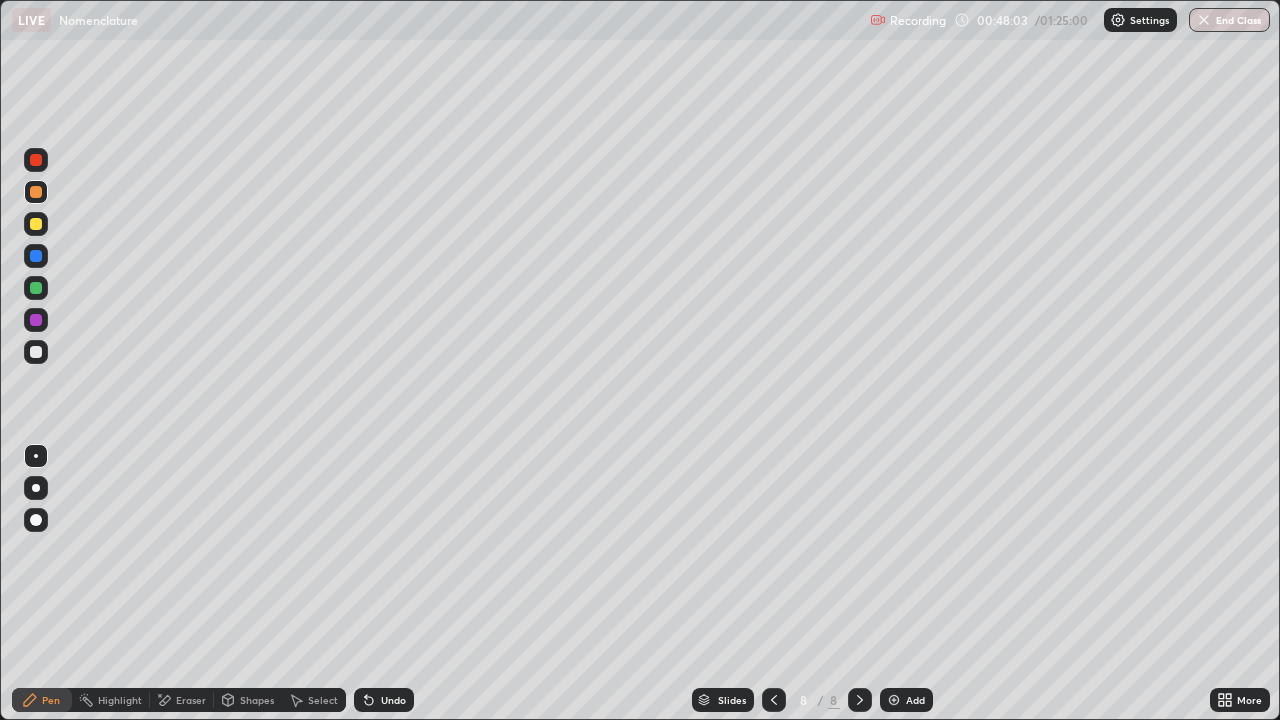 click at bounding box center [36, 352] 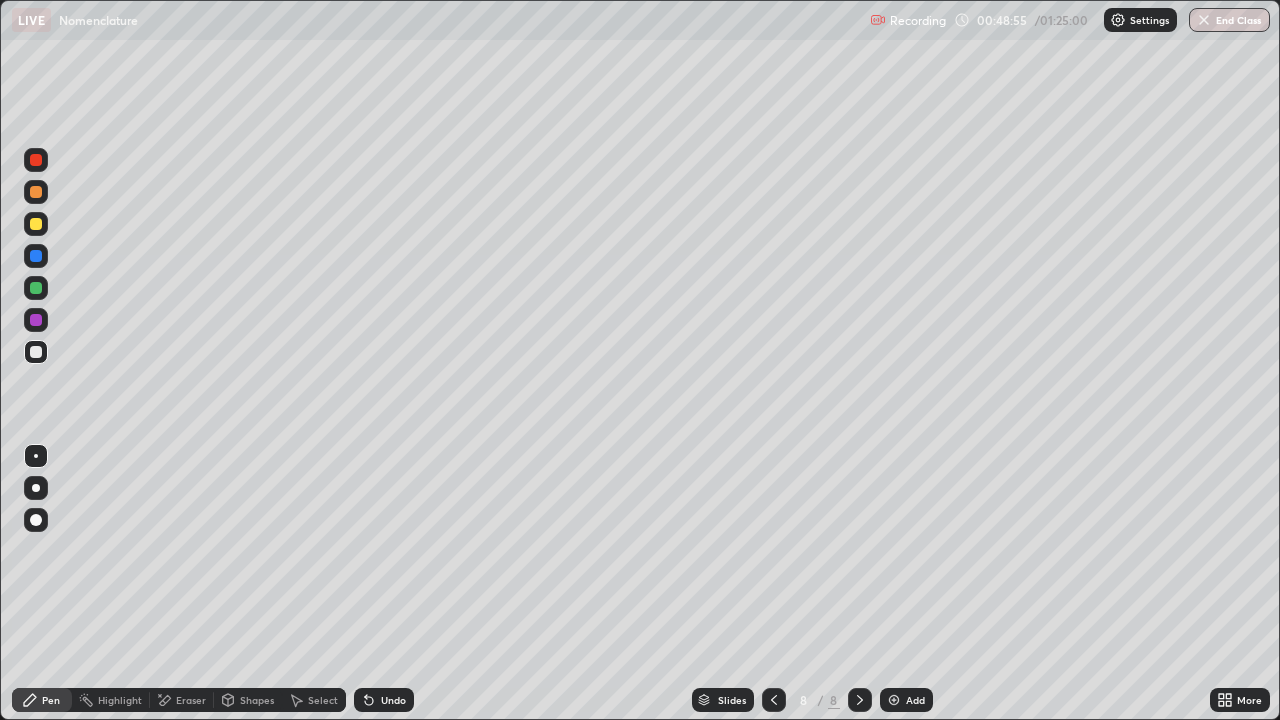 click at bounding box center (36, 192) 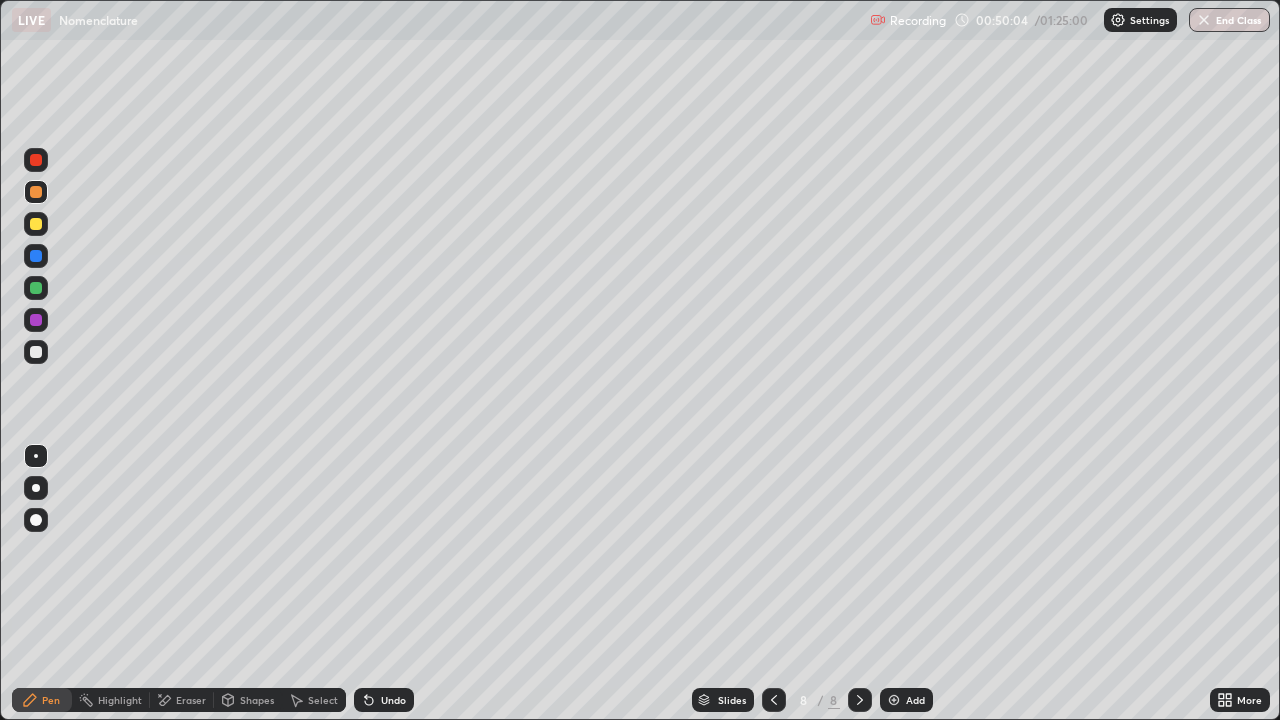 click on "Eraser" at bounding box center (182, 700) 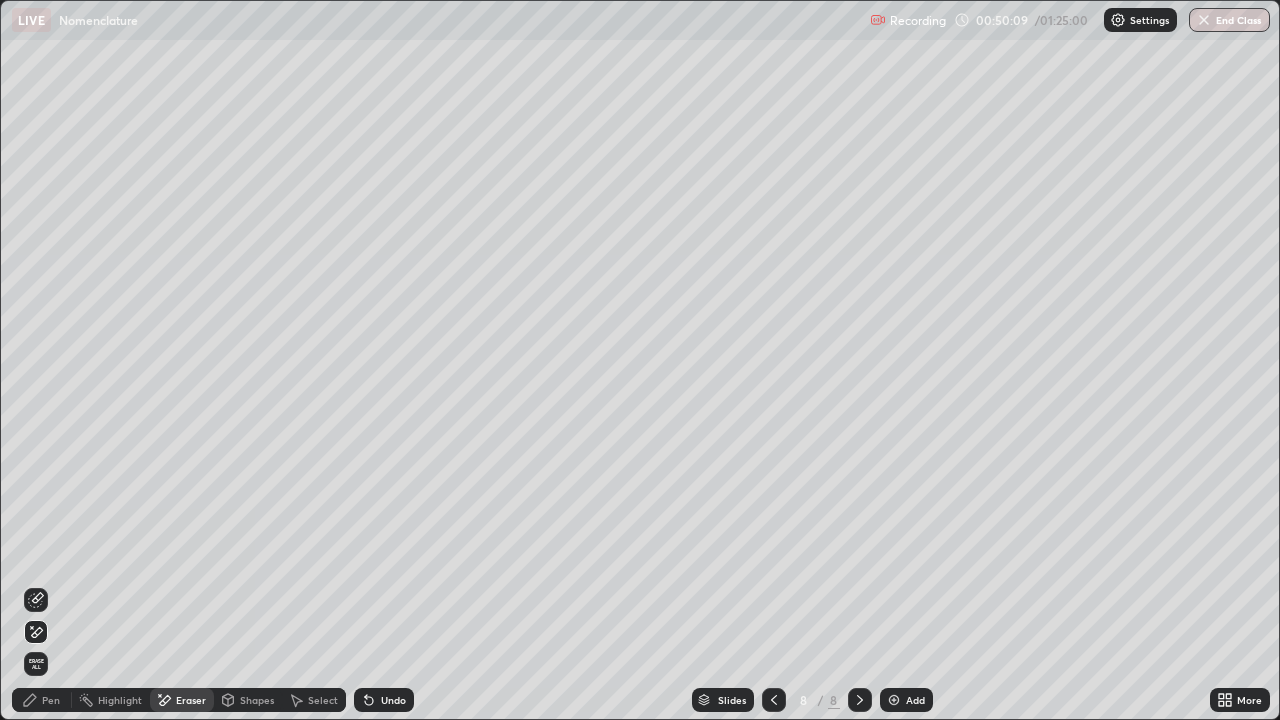 click on "Pen" at bounding box center [51, 700] 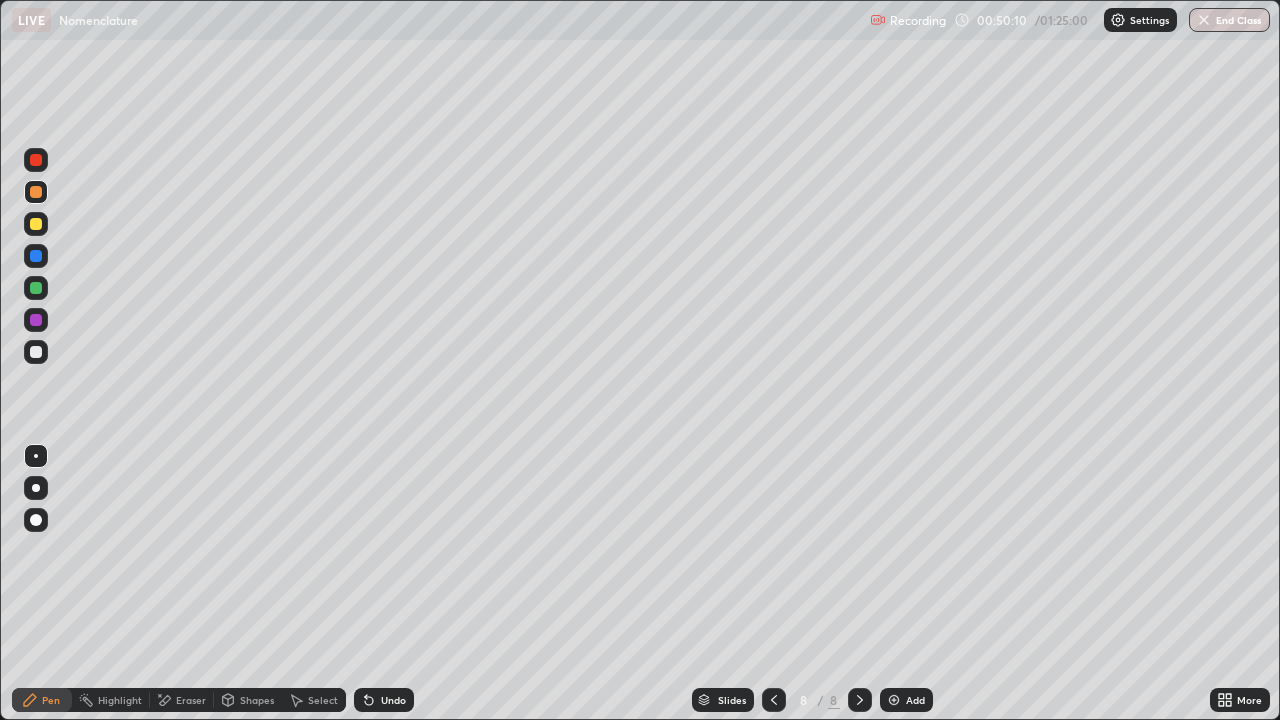 click at bounding box center (36, 352) 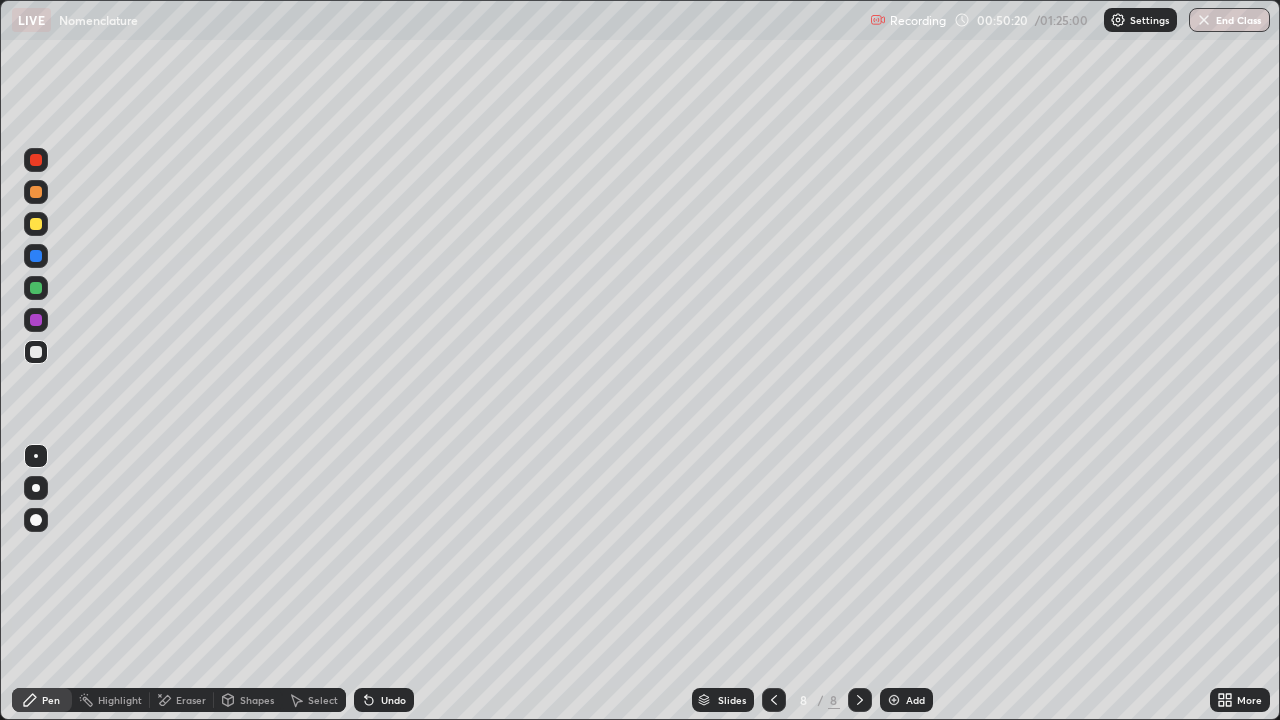 click at bounding box center (36, 192) 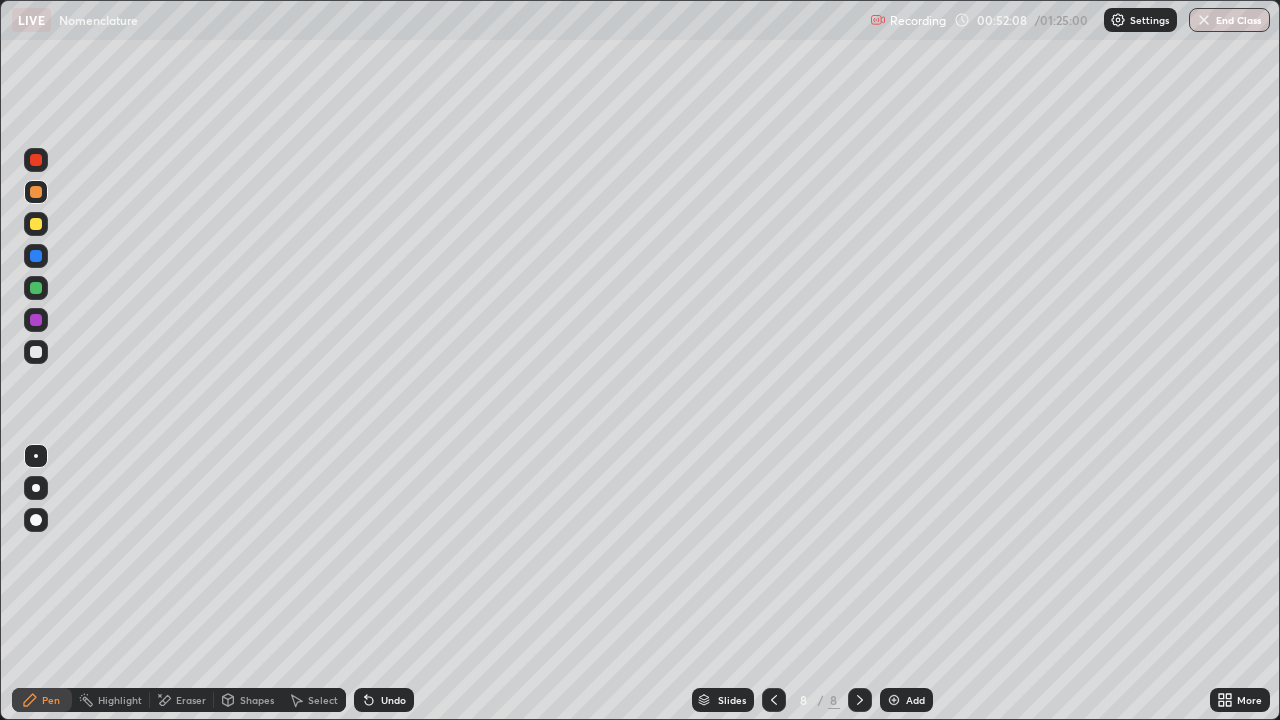 click on "Add" at bounding box center [915, 700] 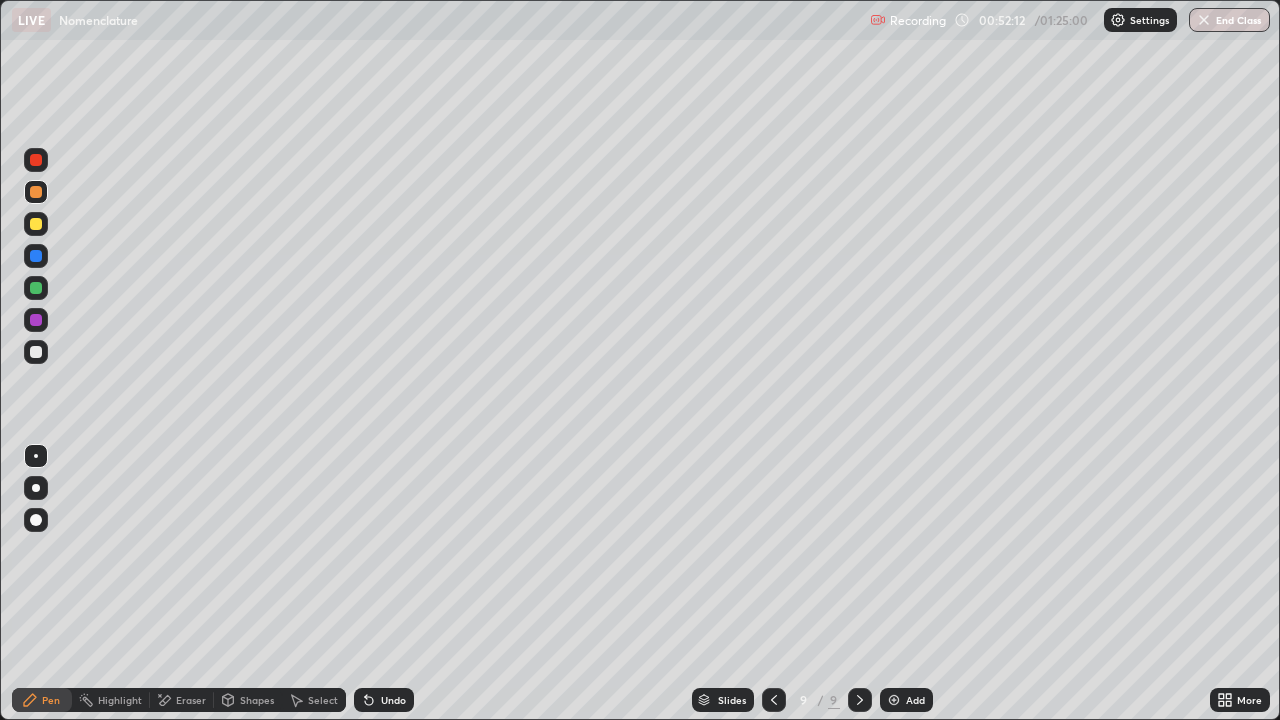 click at bounding box center [36, 352] 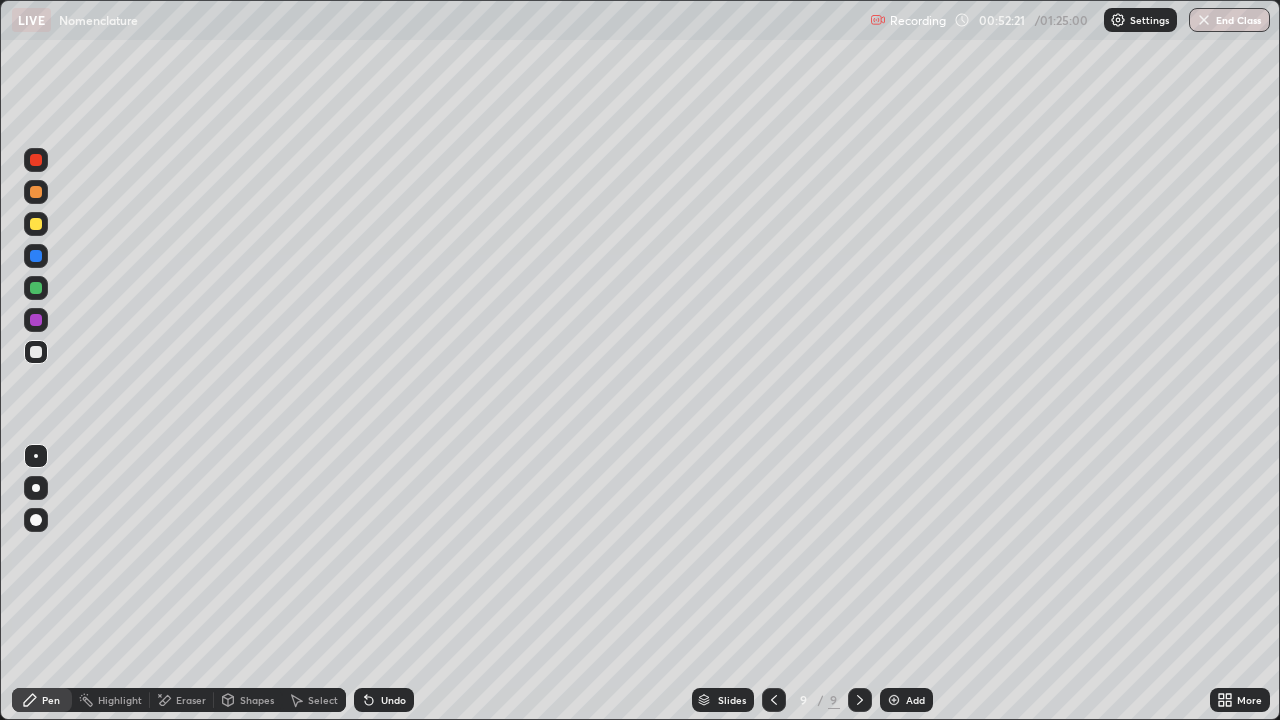 click on "Undo" at bounding box center [393, 700] 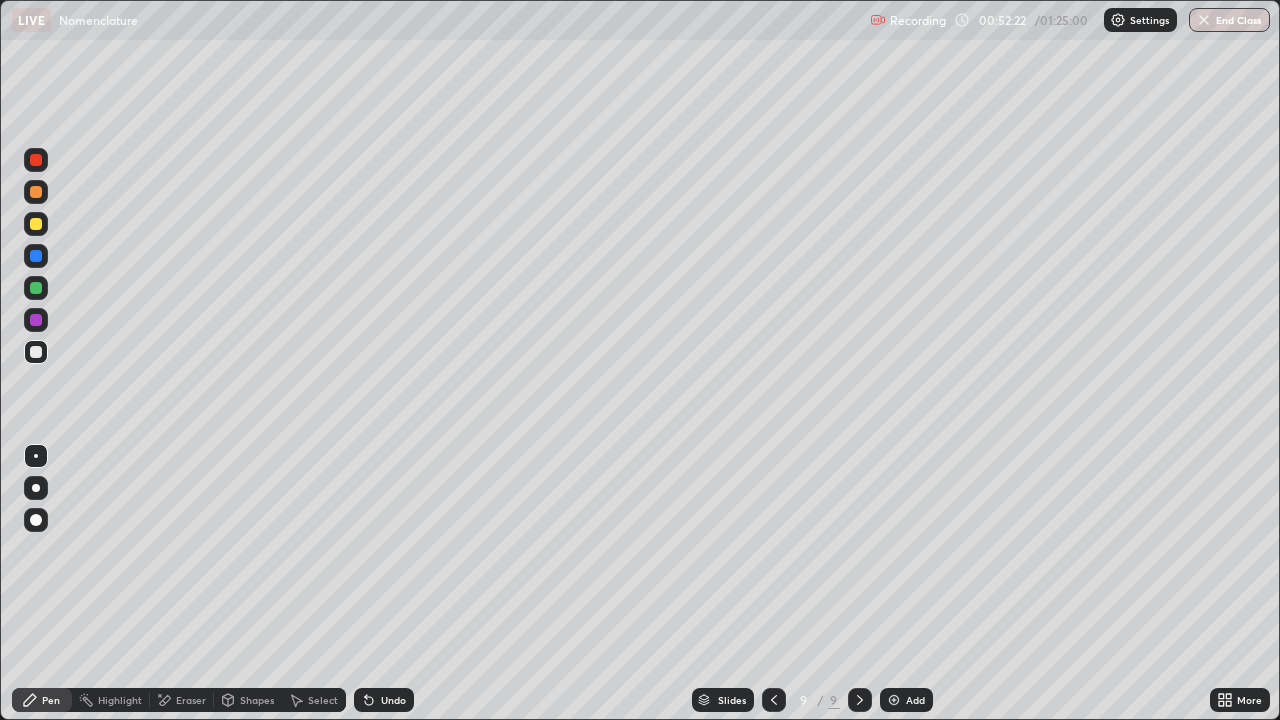 click on "Undo" at bounding box center [393, 700] 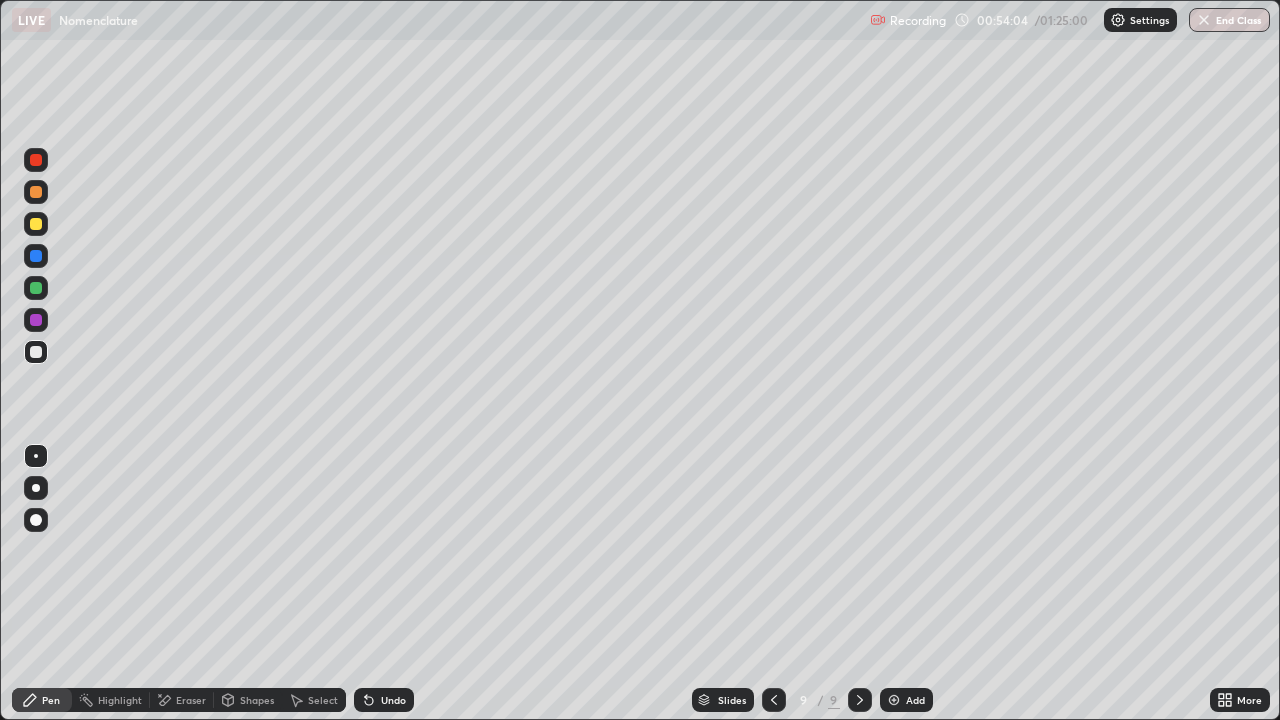 click on "Add" at bounding box center (906, 700) 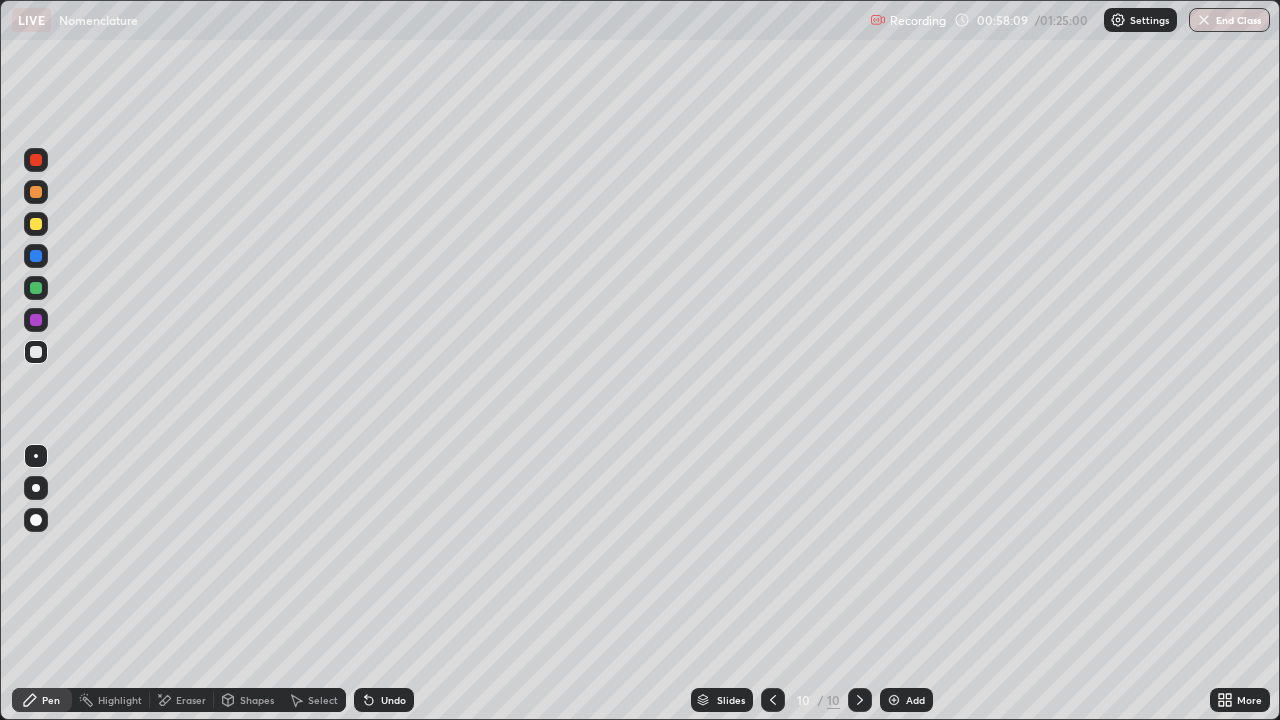 click on "Undo" at bounding box center [393, 700] 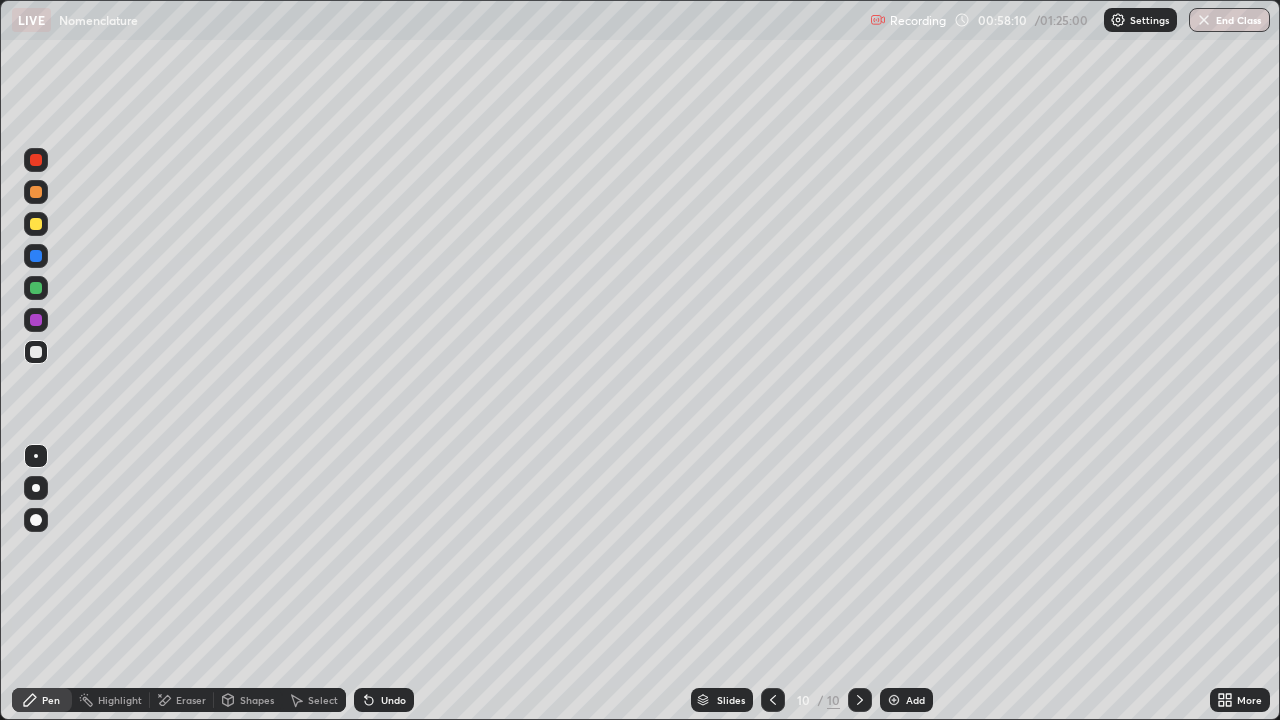 click on "Undo" at bounding box center (393, 700) 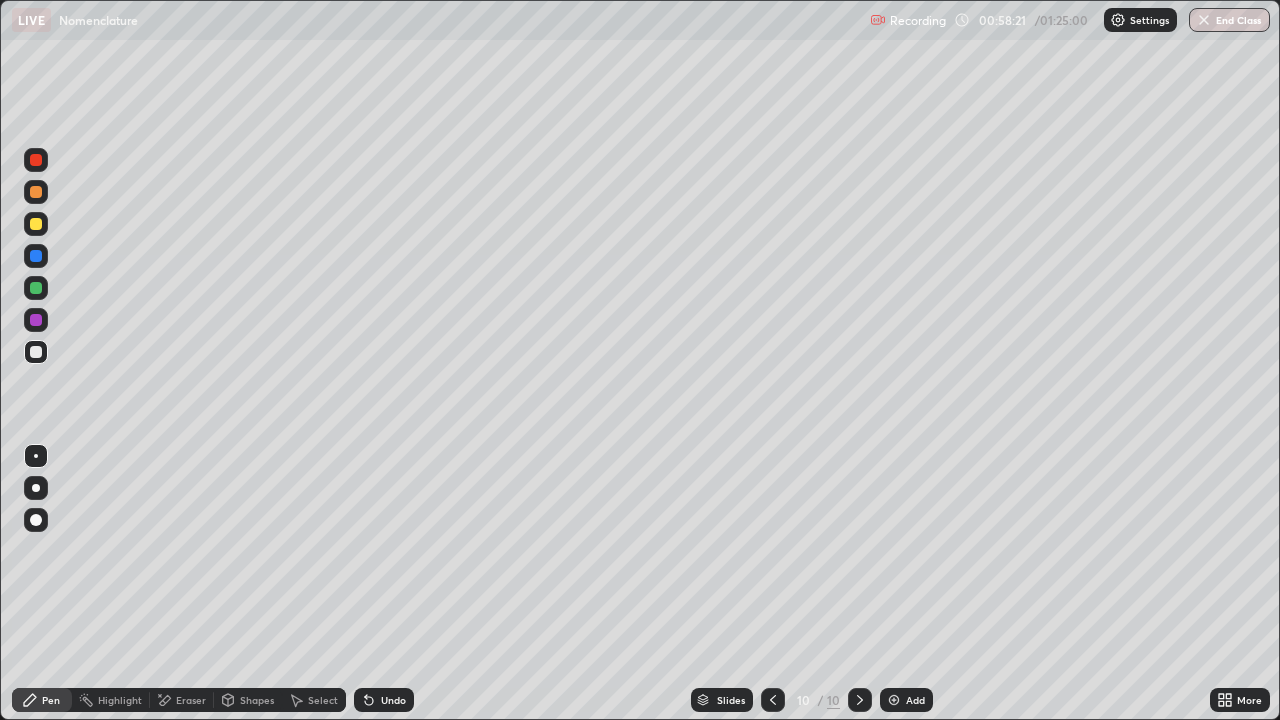 click on "Undo" at bounding box center (384, 700) 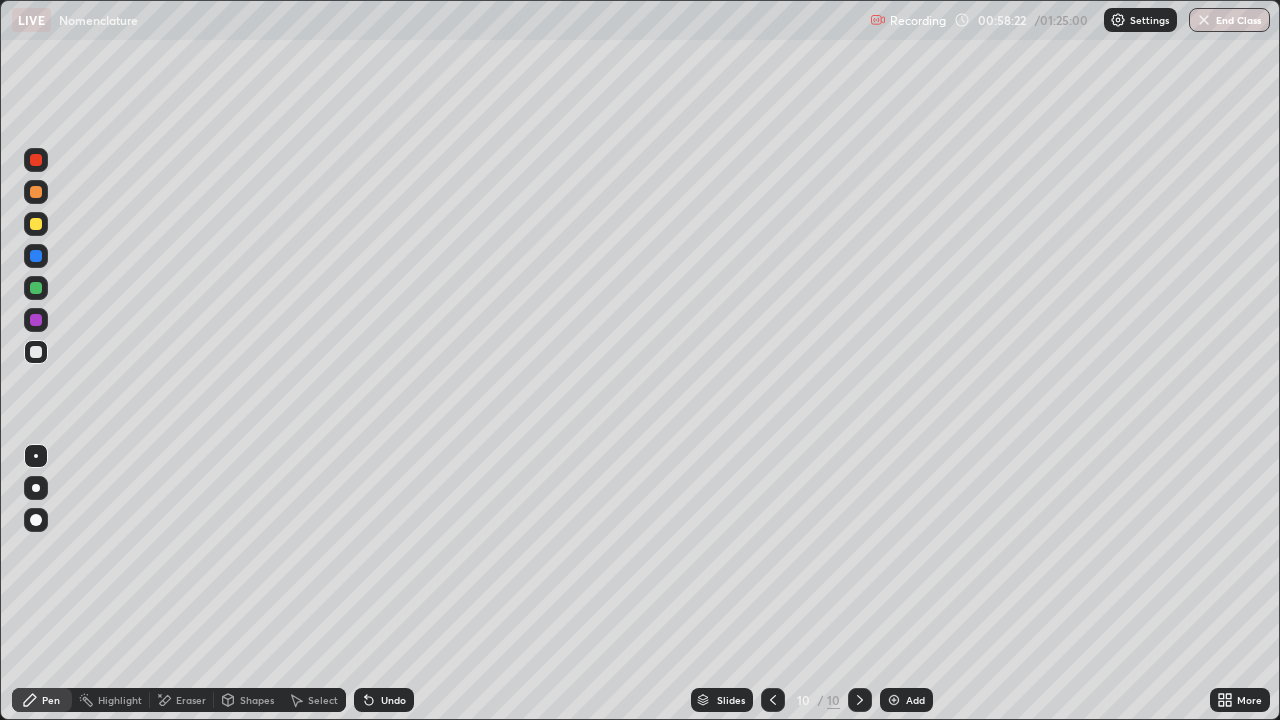 click on "Eraser" at bounding box center (191, 700) 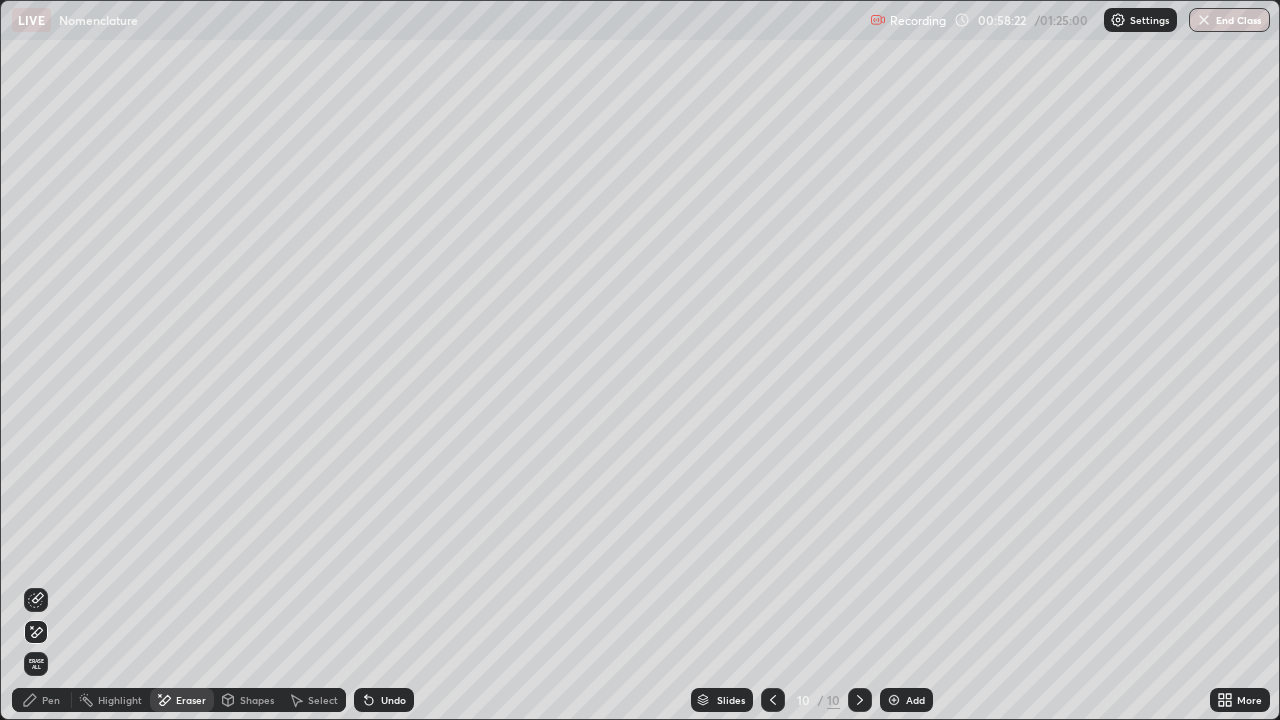 click 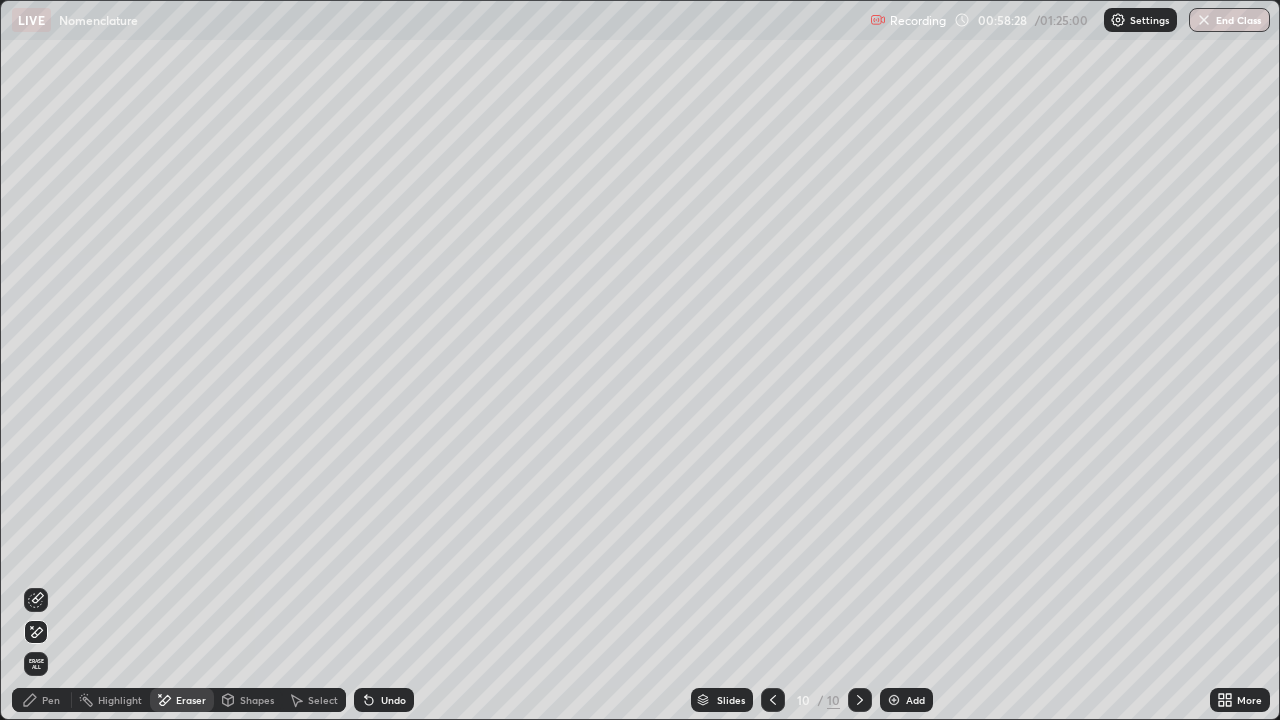 click on "Pen" at bounding box center (51, 700) 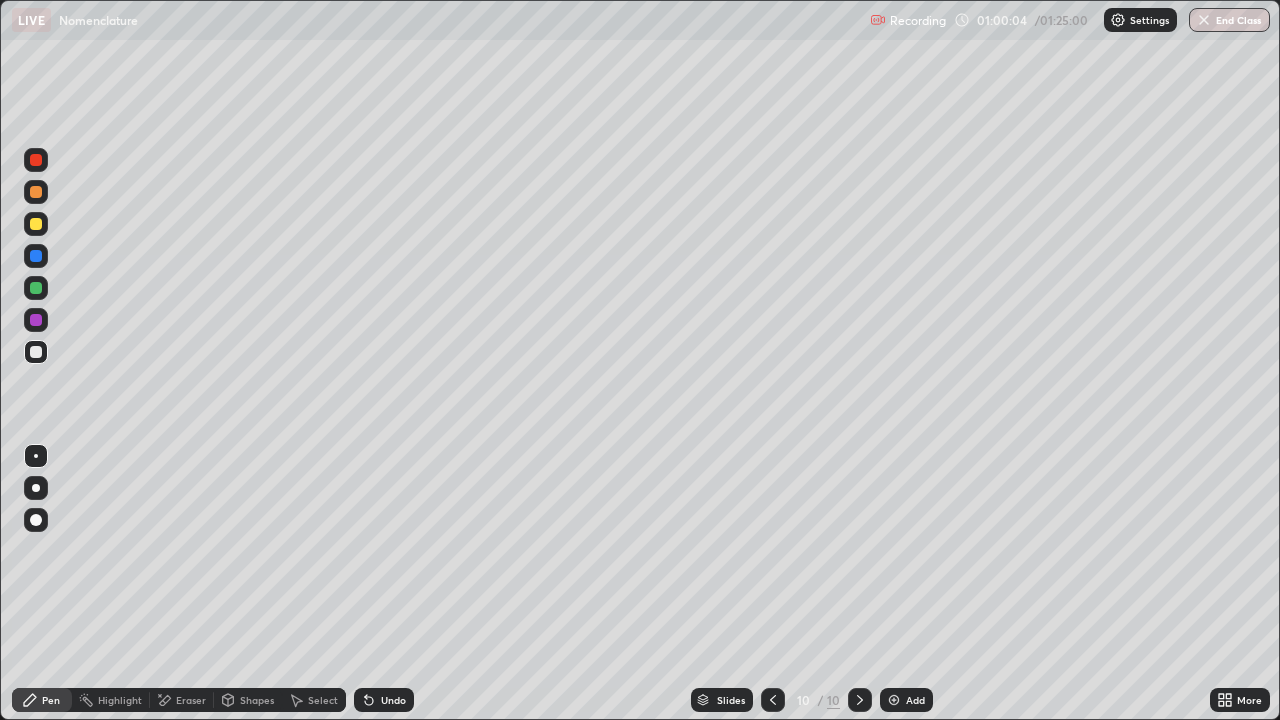 click on "Add" at bounding box center [915, 700] 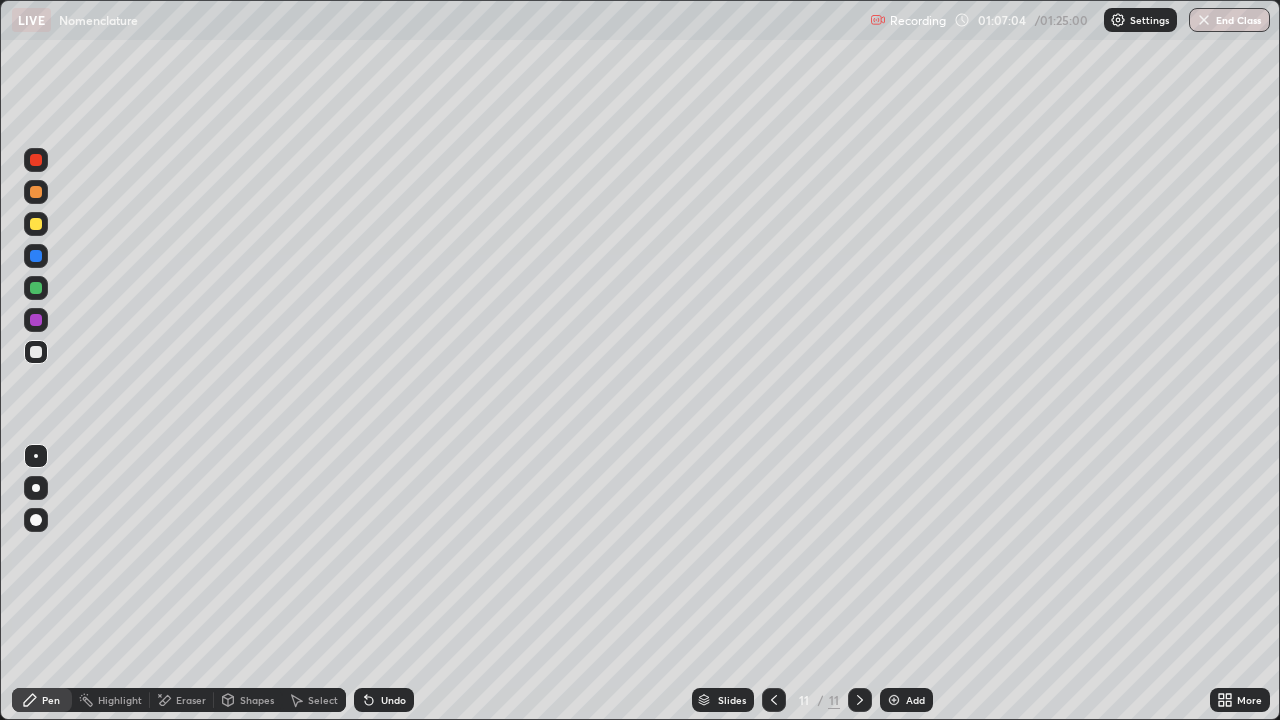 click 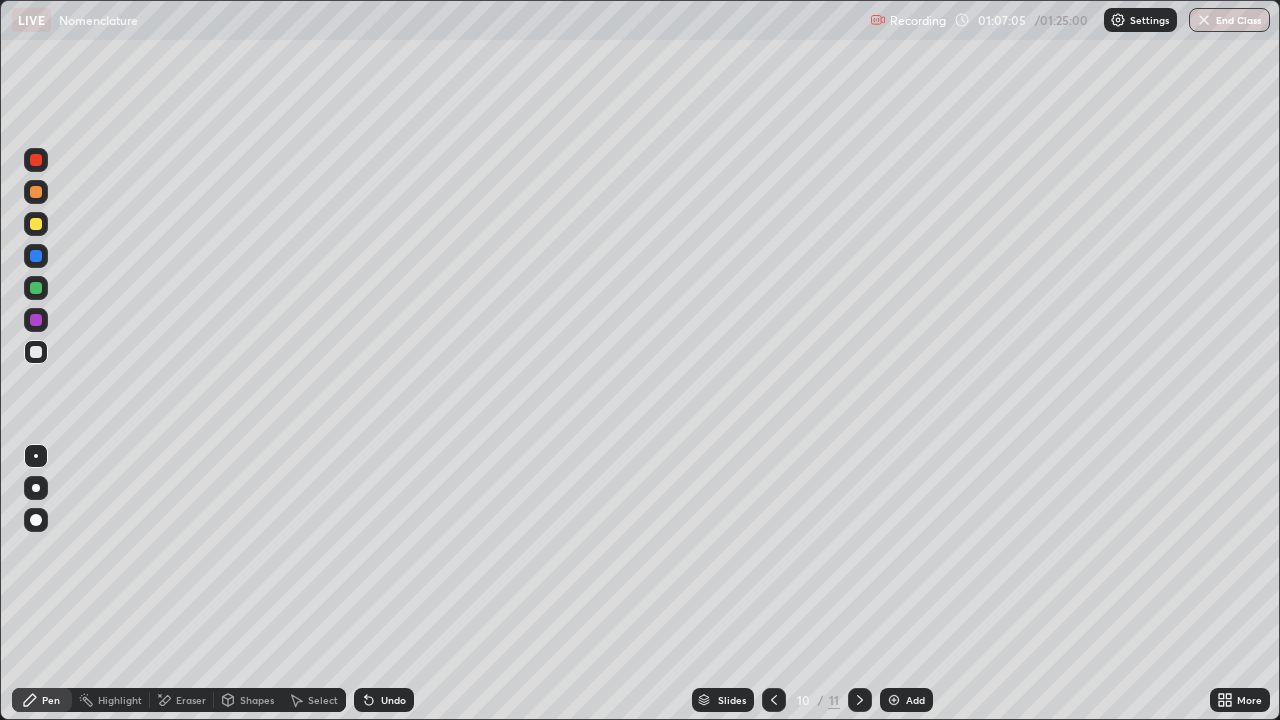 click on "Eraser" at bounding box center [182, 700] 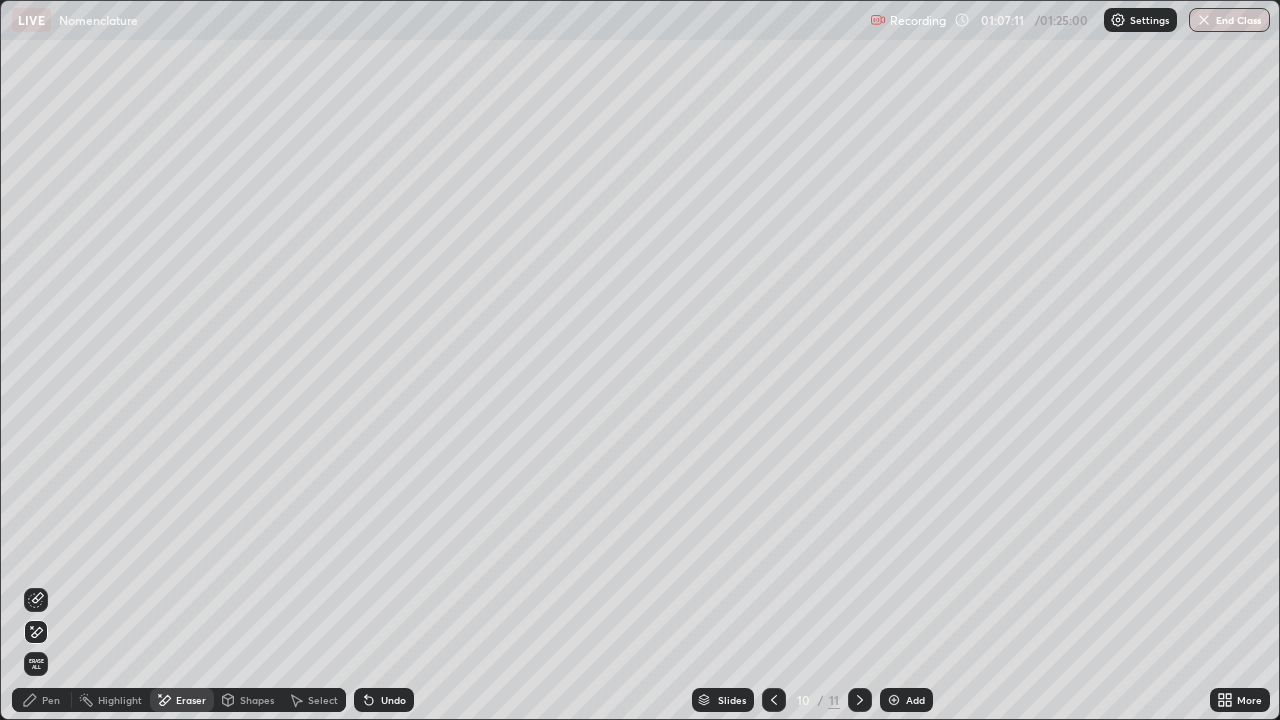click 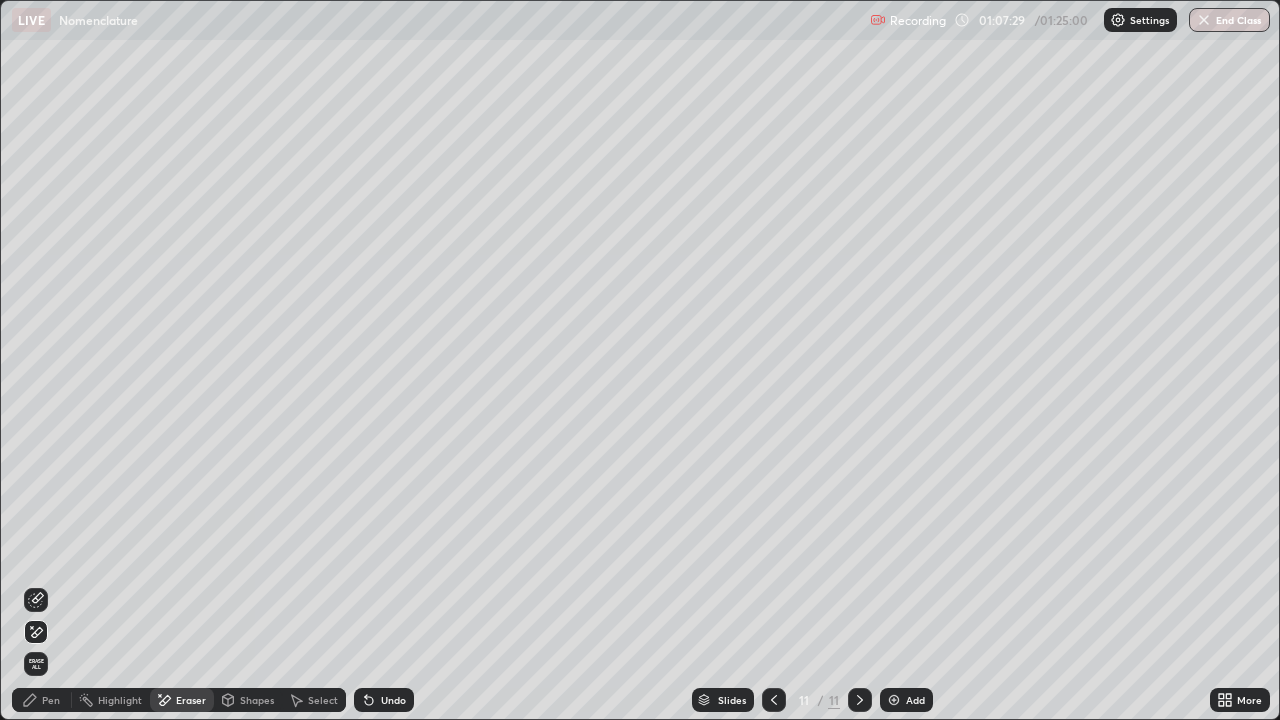 click 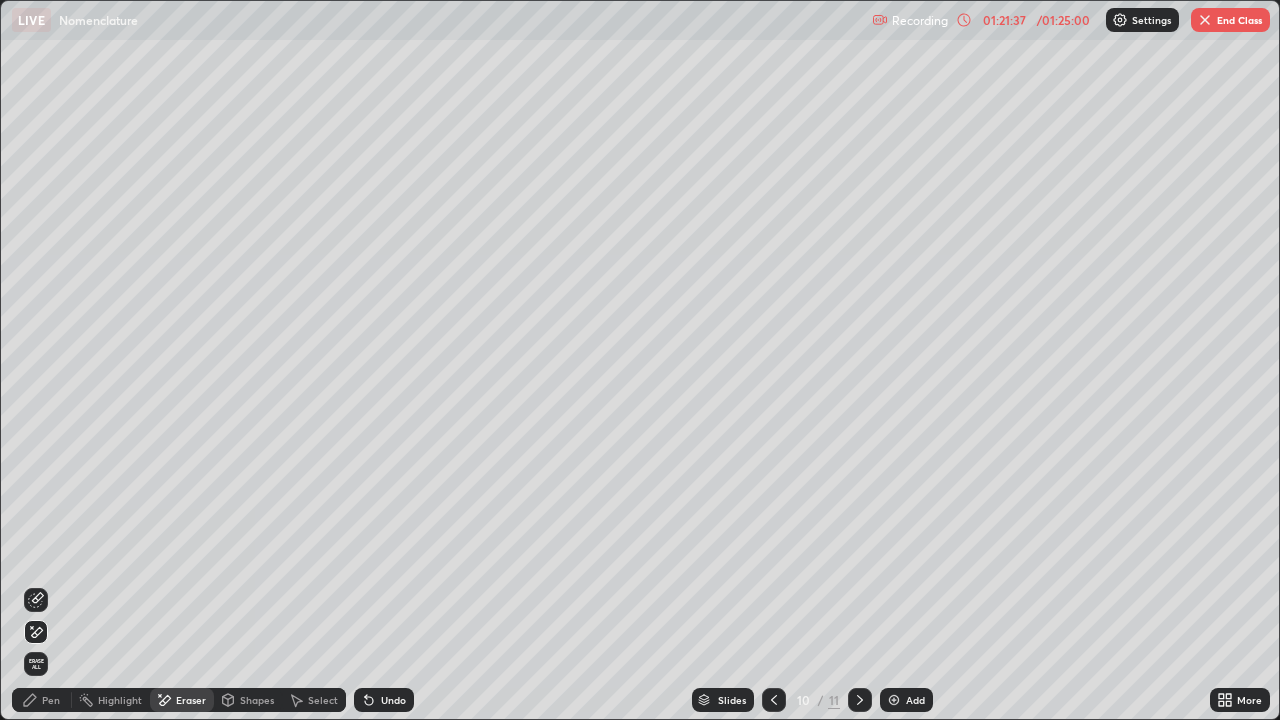 click on "Add" at bounding box center [906, 700] 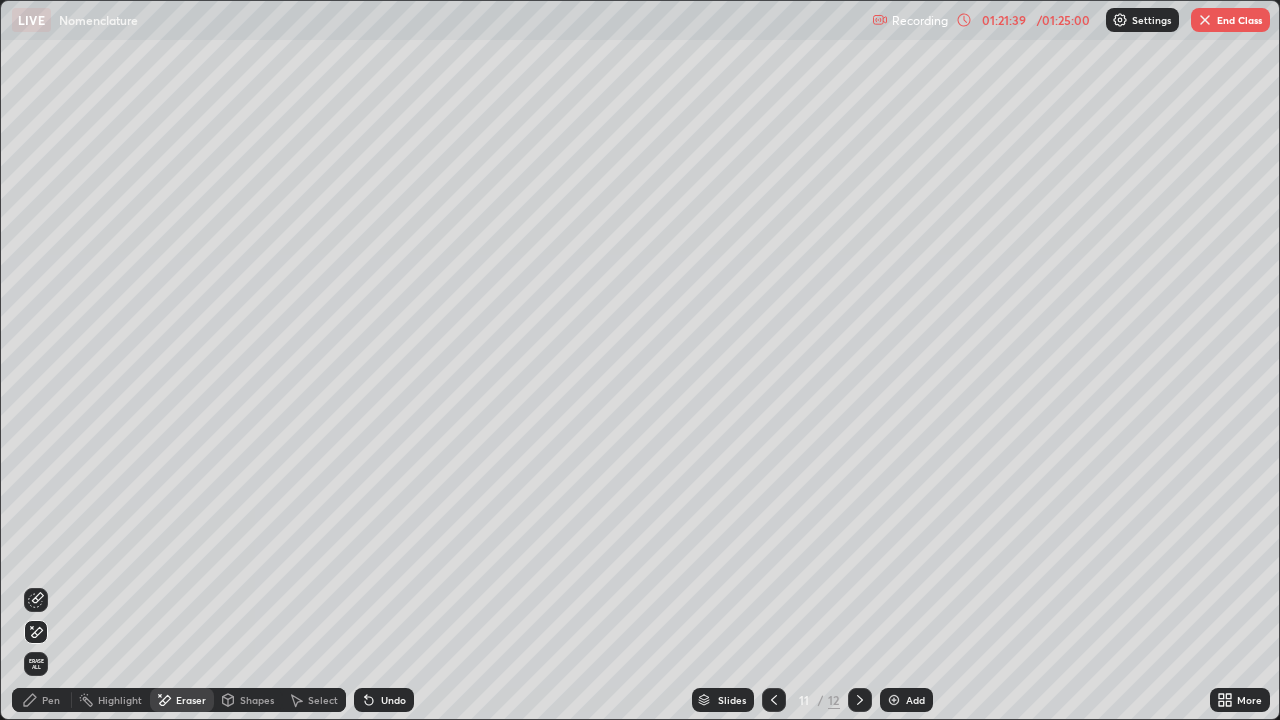 click 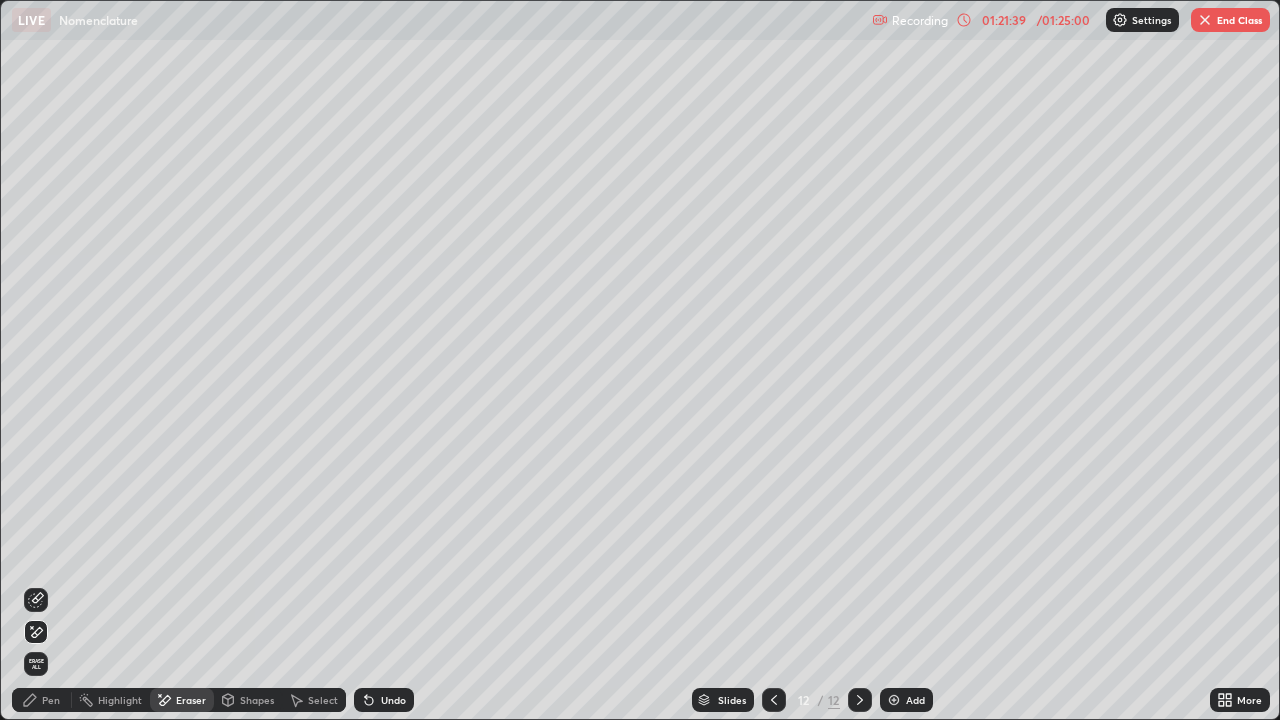 click at bounding box center (894, 700) 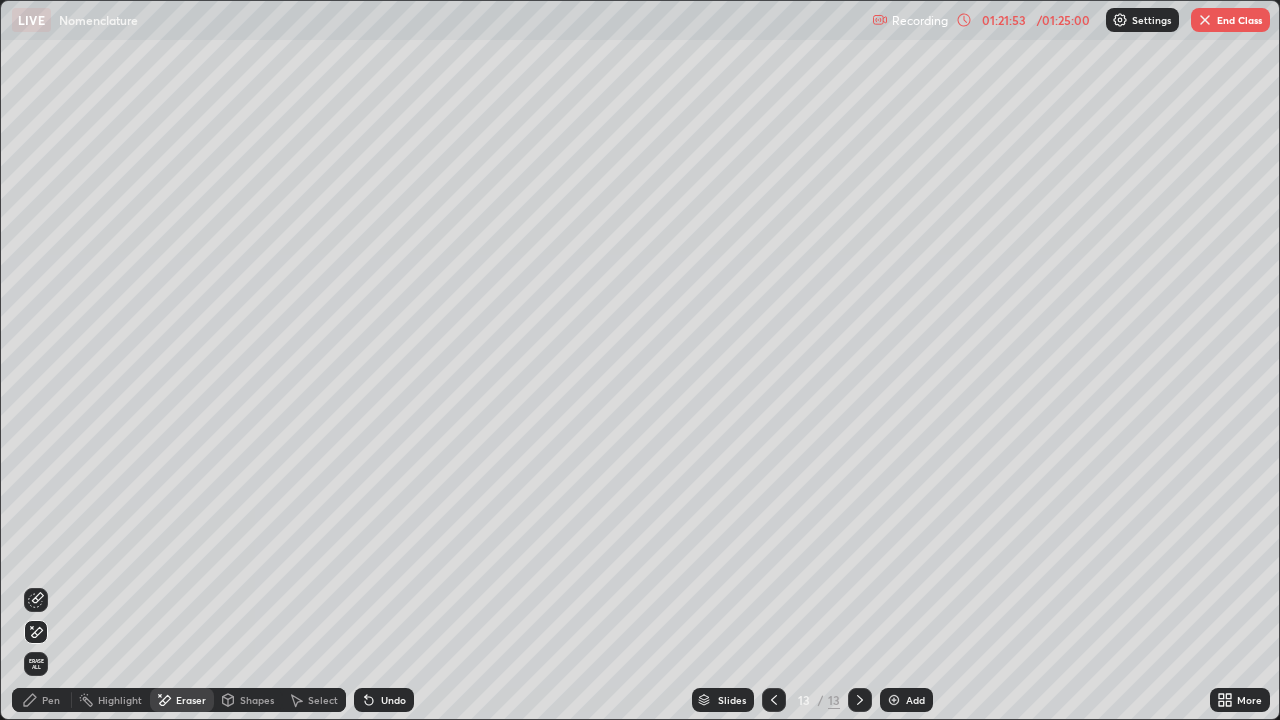 click on "Pen" at bounding box center (42, 700) 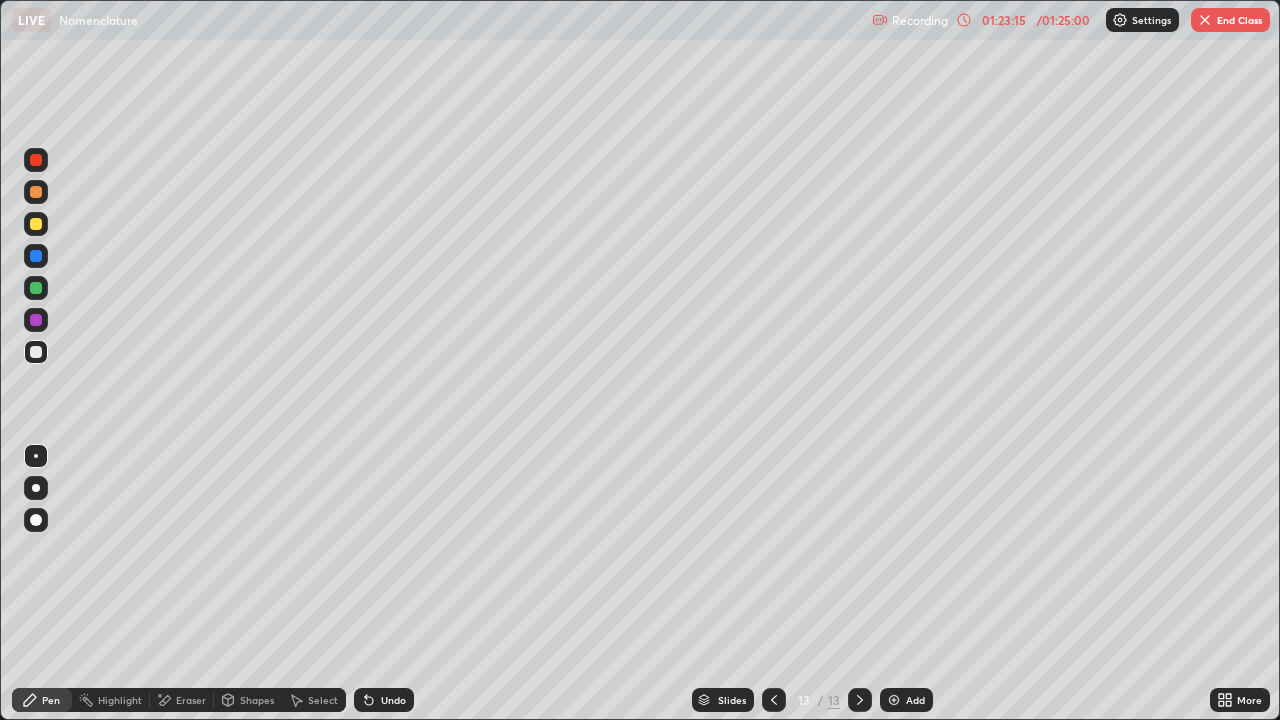 click on "Eraser" at bounding box center (191, 700) 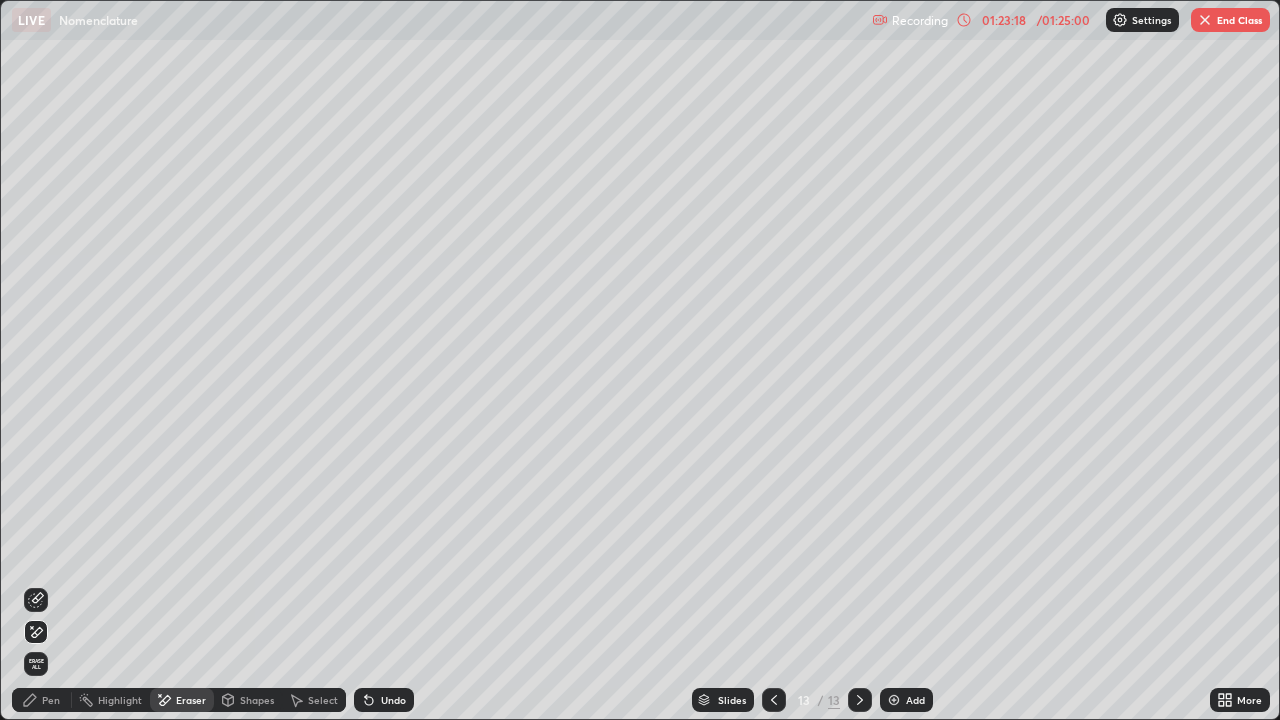 click on "Pen" at bounding box center (51, 700) 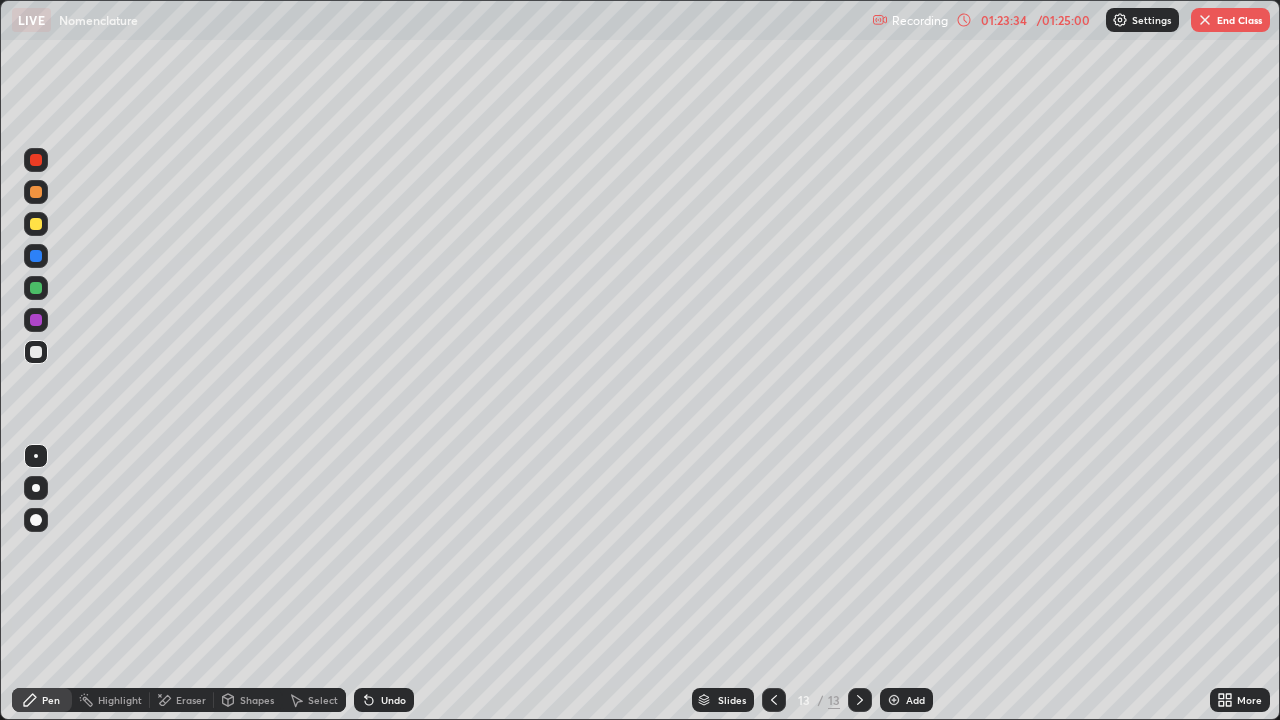 click on "Undo" at bounding box center (393, 700) 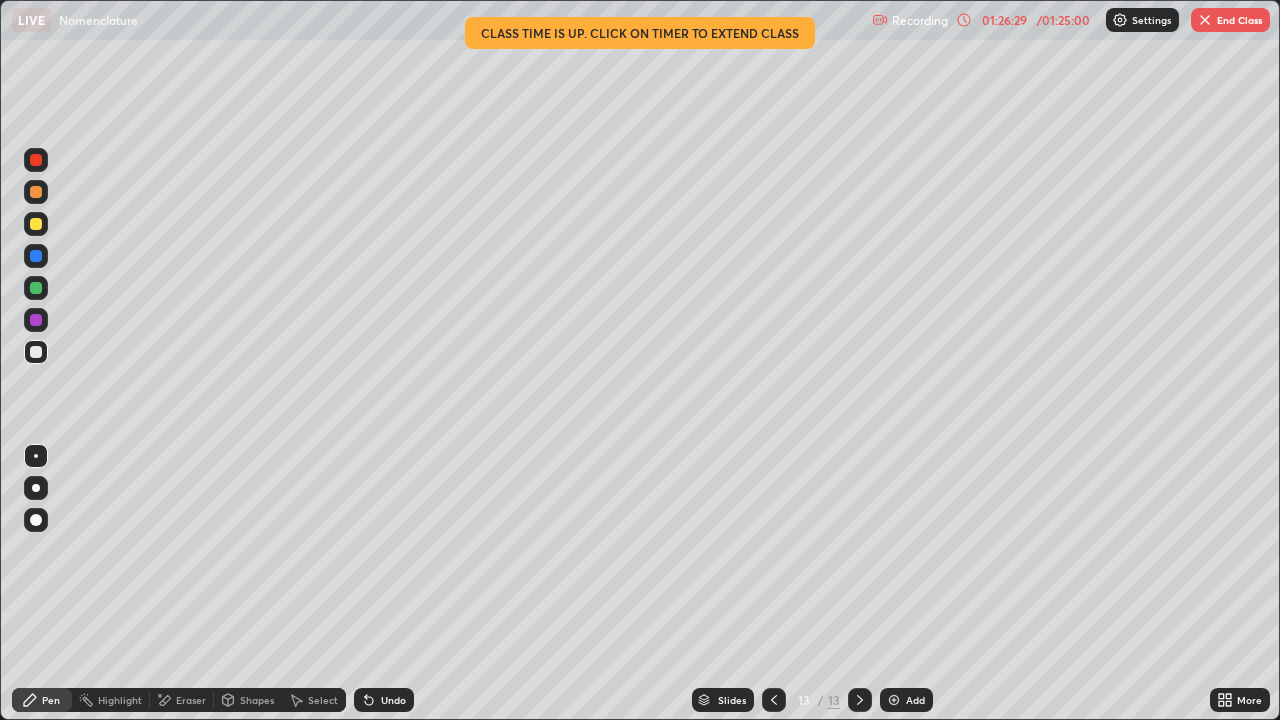click on "Add" at bounding box center (915, 700) 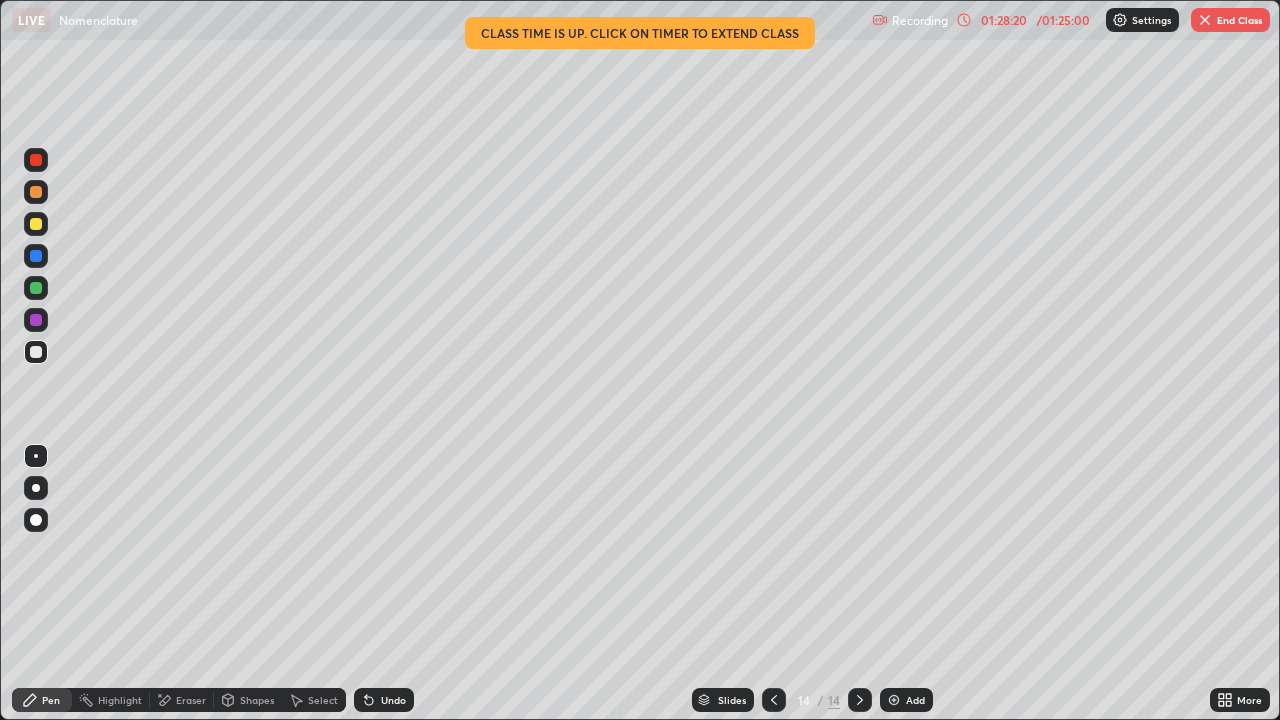 click on "End Class" at bounding box center [1230, 20] 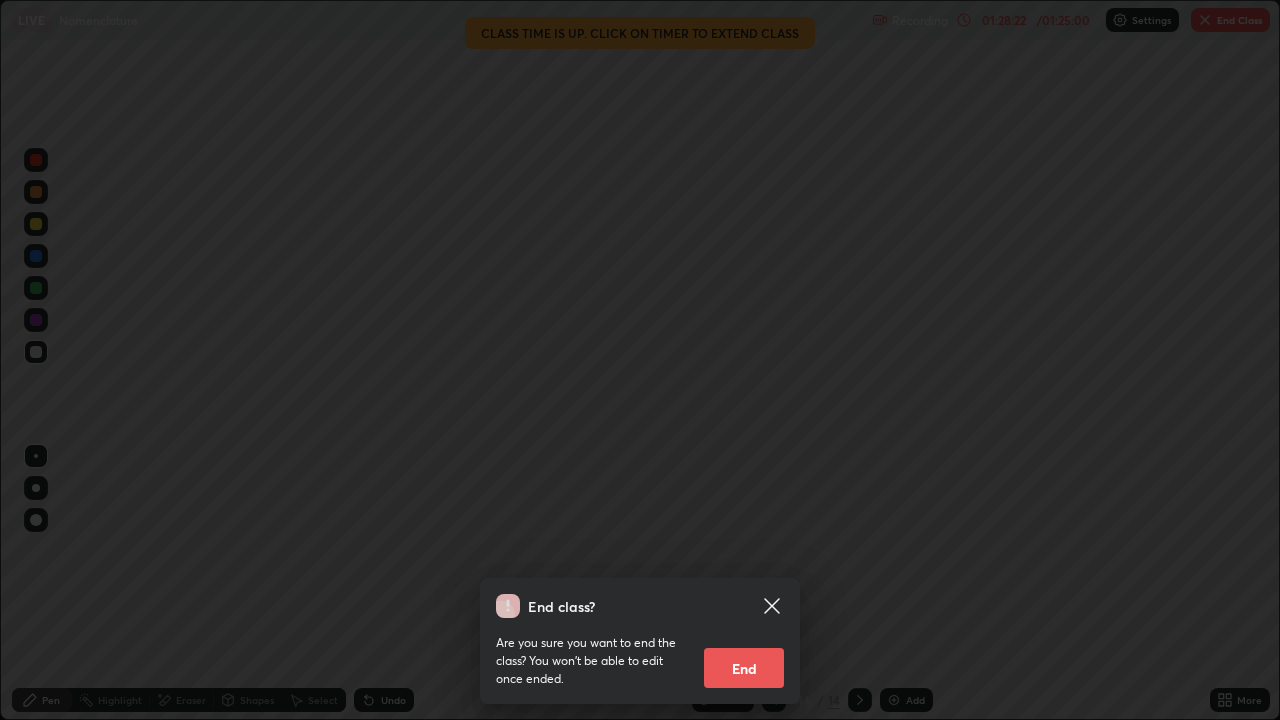 click on "End" at bounding box center [744, 668] 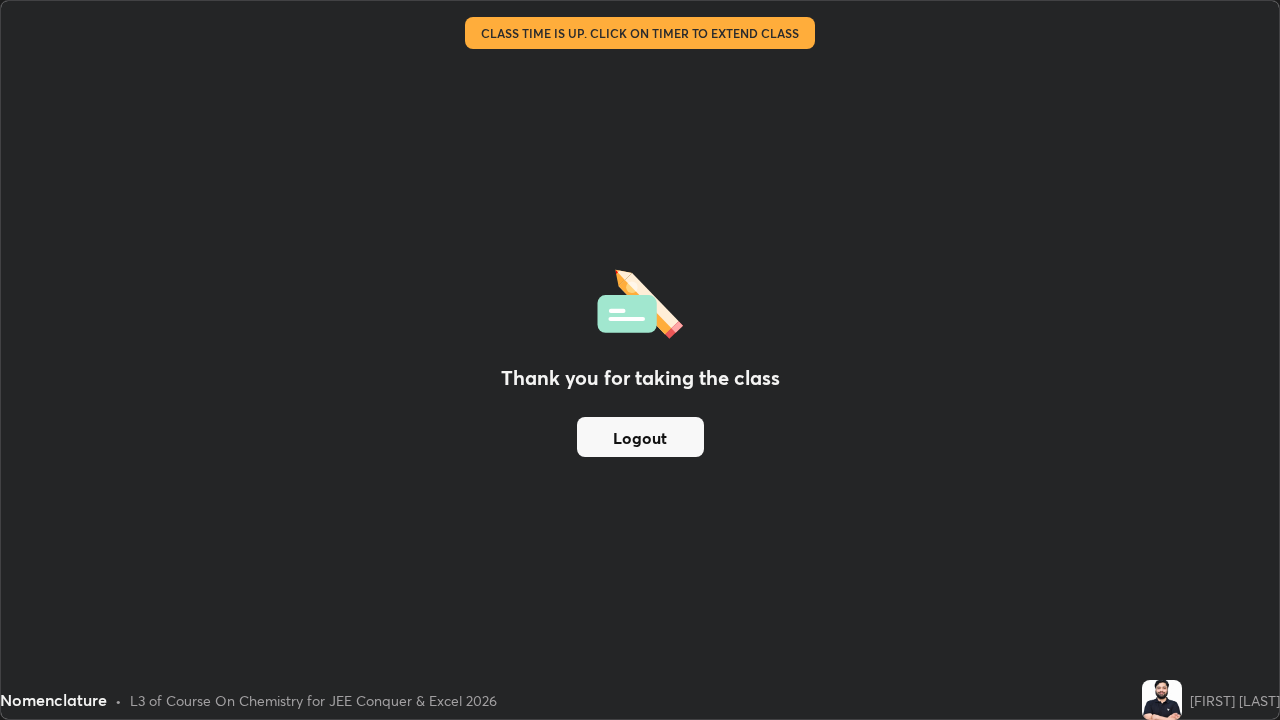 click on "Logout" at bounding box center [640, 437] 